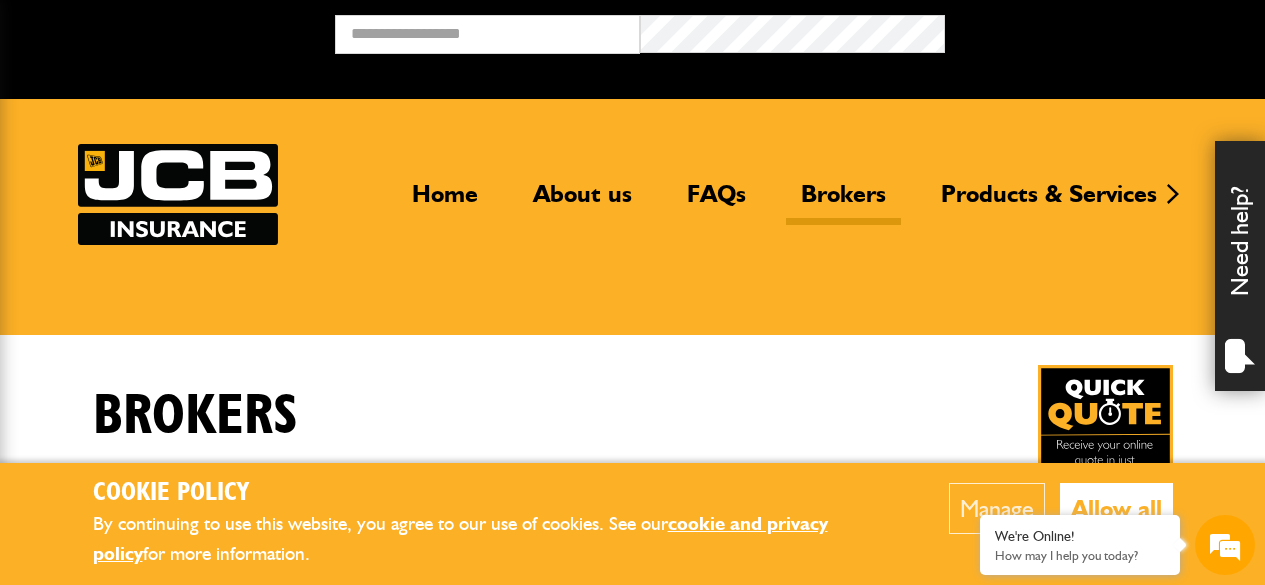 scroll, scrollTop: 0, scrollLeft: 0, axis: both 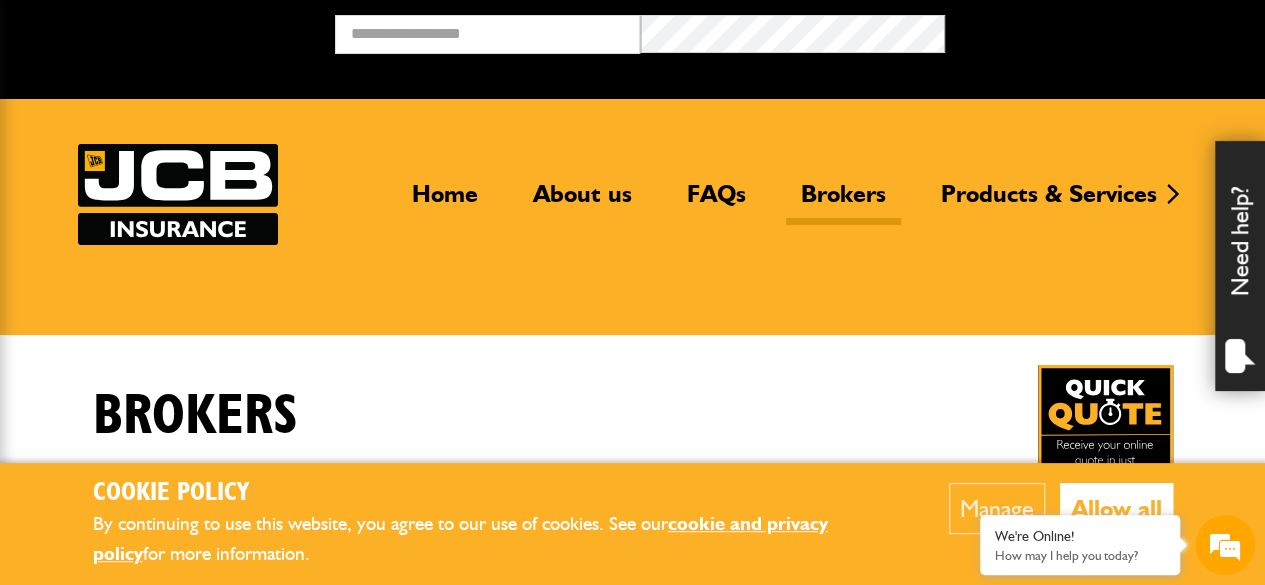 click on "Brokers" at bounding box center (843, 202) 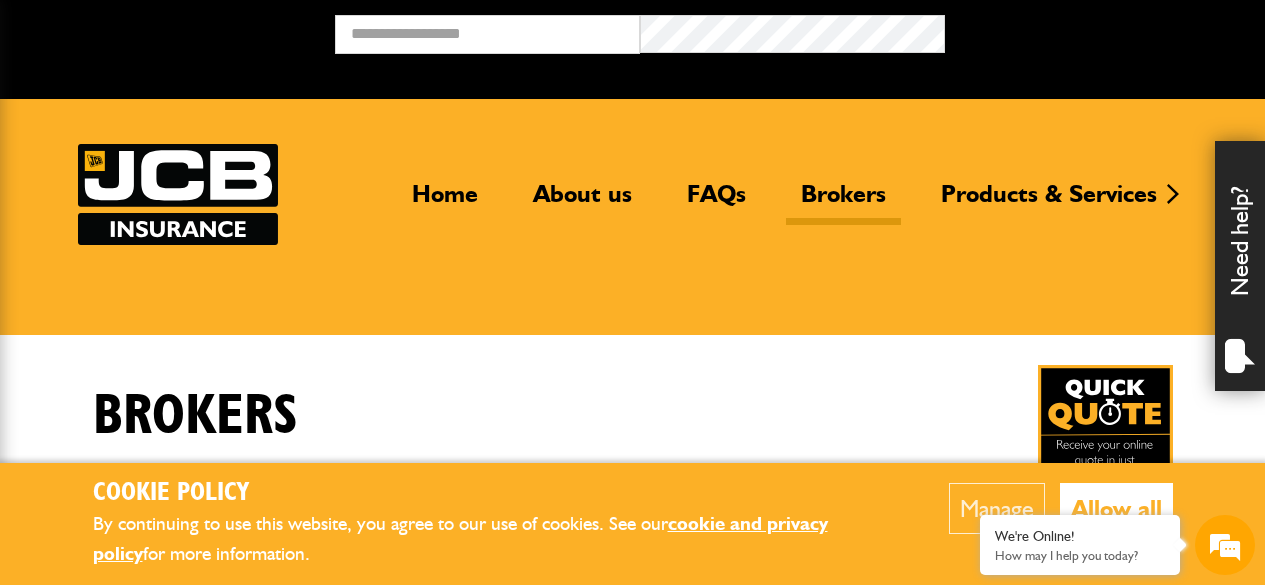 scroll, scrollTop: 0, scrollLeft: 0, axis: both 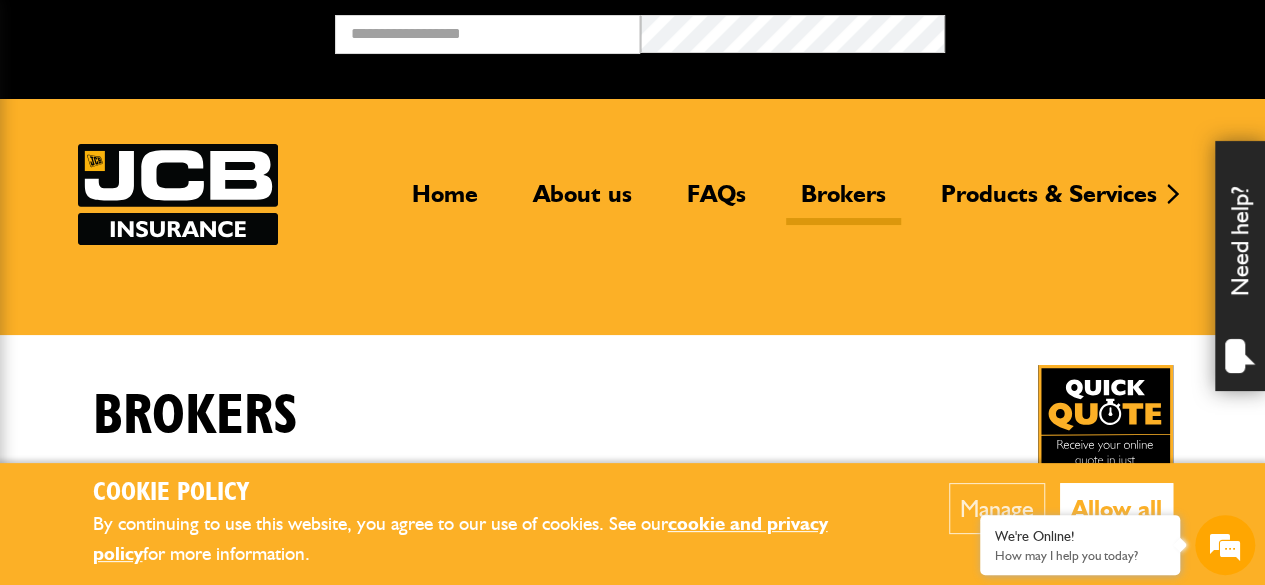 click on "Allow all" at bounding box center [1116, 508] 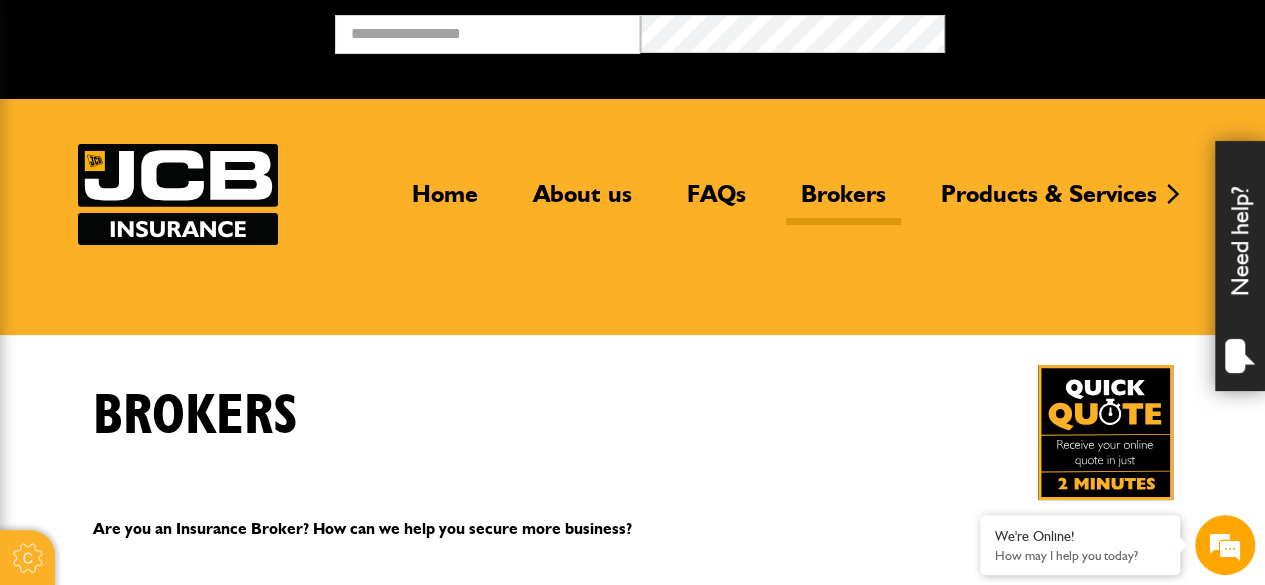 click on "Brokers" at bounding box center (843, 202) 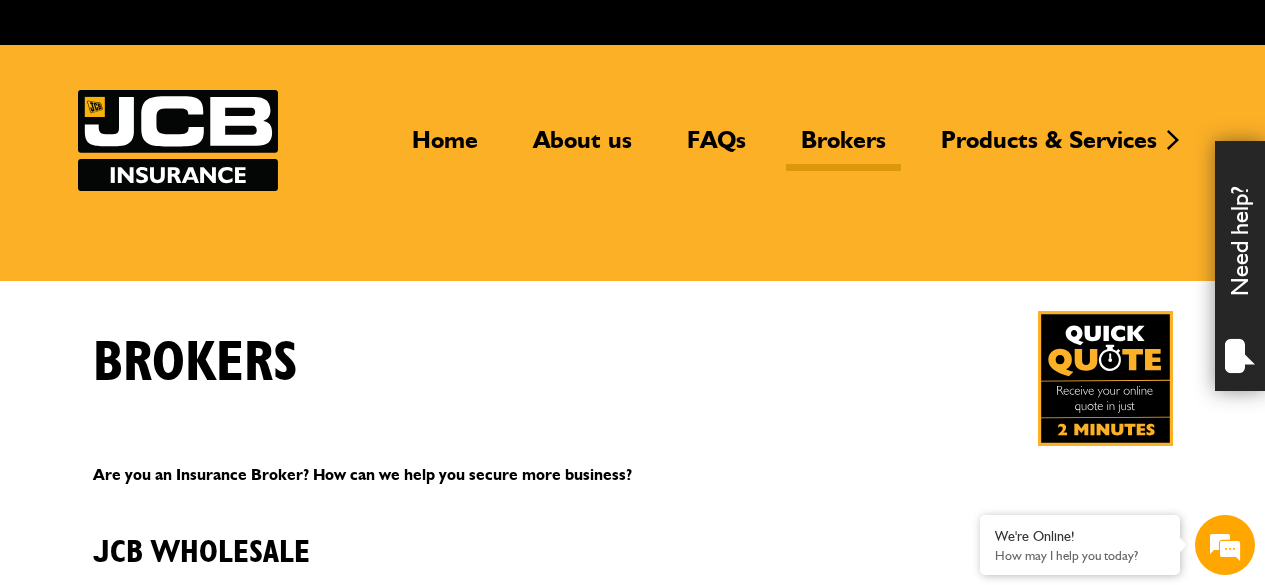 scroll, scrollTop: 0, scrollLeft: 0, axis: both 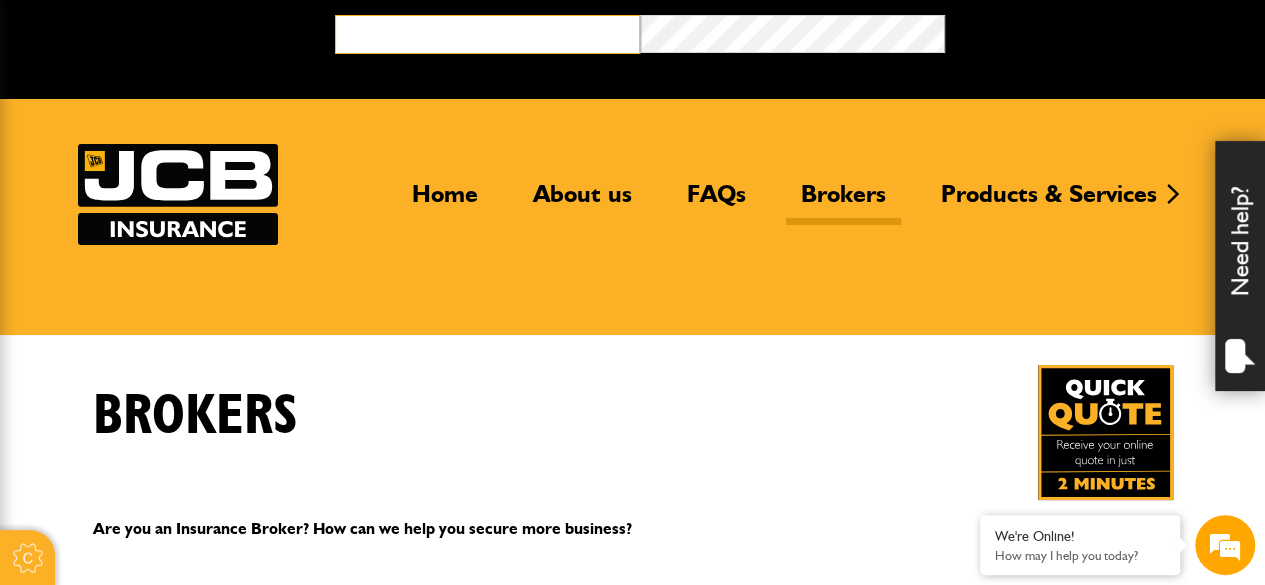click at bounding box center [487, 34] 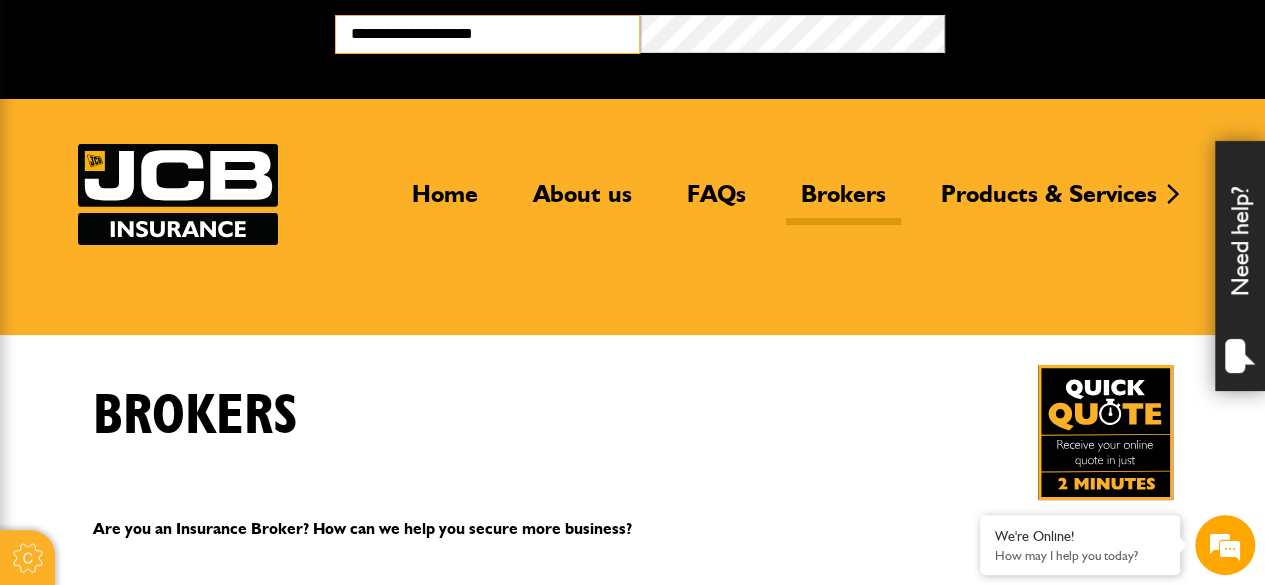 scroll, scrollTop: 0, scrollLeft: 0, axis: both 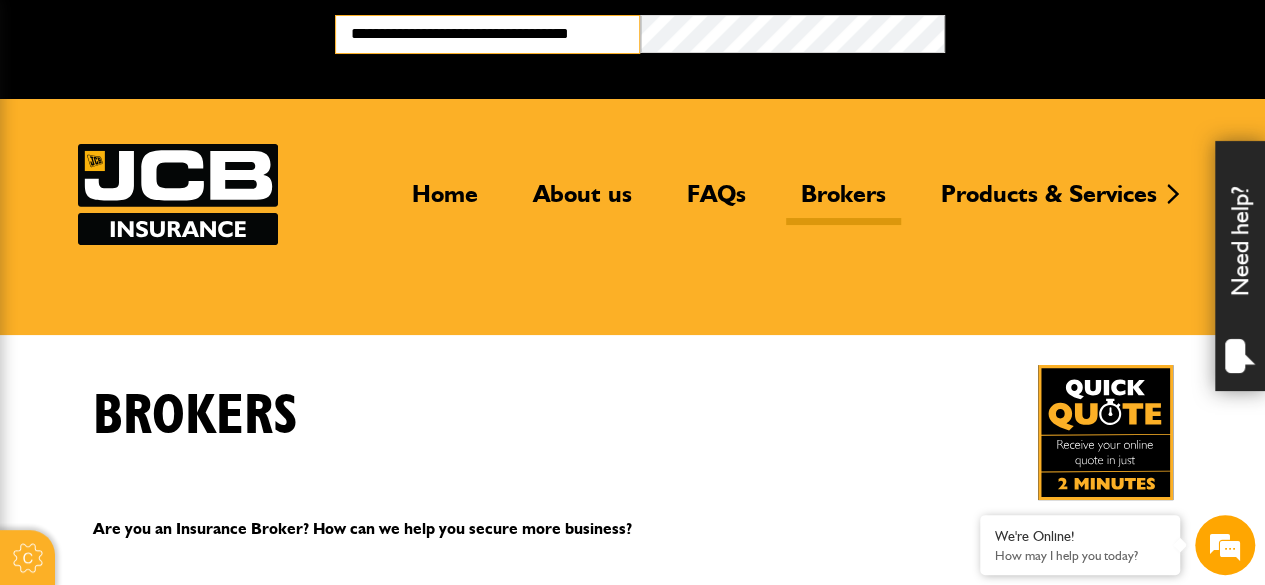 type on "**********" 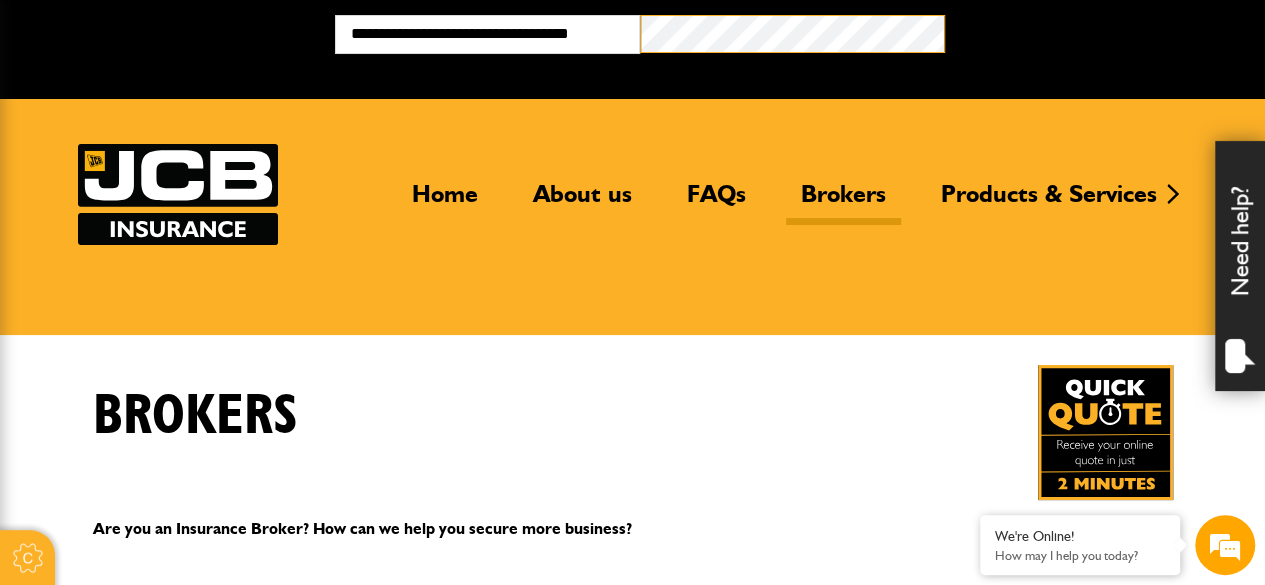click on "Broker Login" at bounding box center (1097, 30) 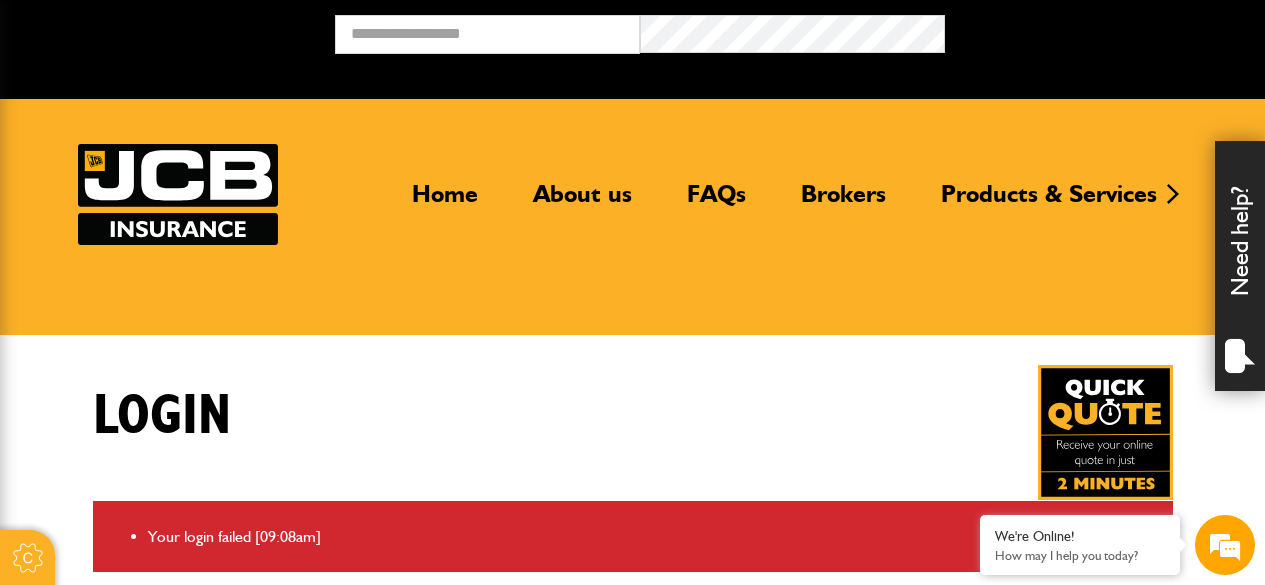 scroll, scrollTop: 0, scrollLeft: 0, axis: both 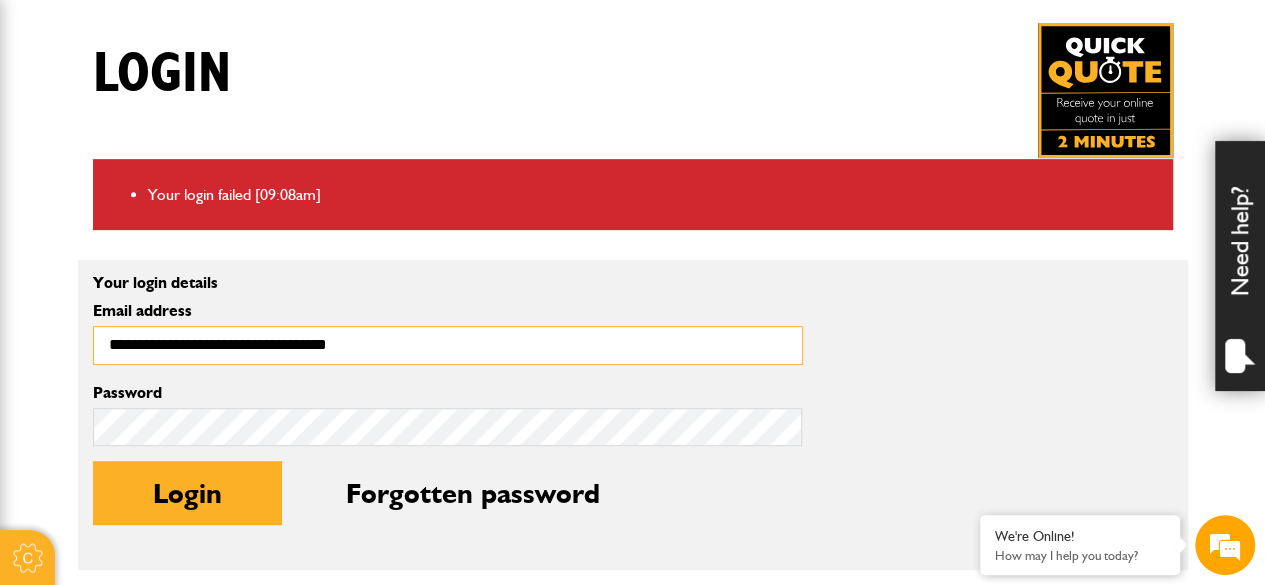 drag, startPoint x: 452, startPoint y: 354, endPoint x: 107, endPoint y: 355, distance: 345.00143 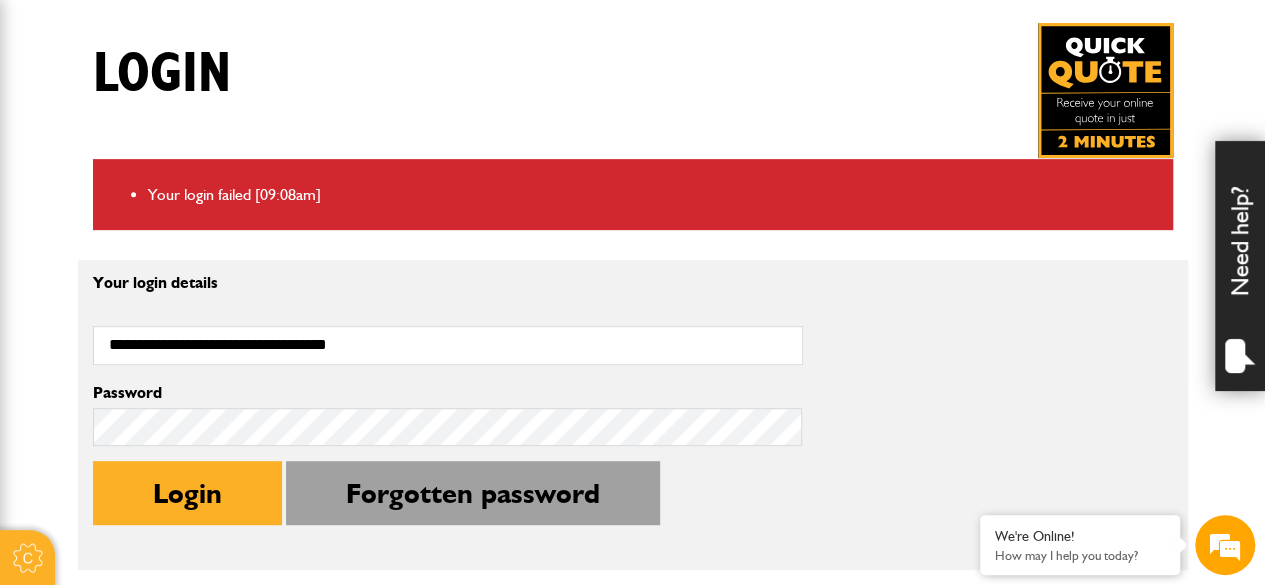 click on "Forgotten password" at bounding box center (473, 493) 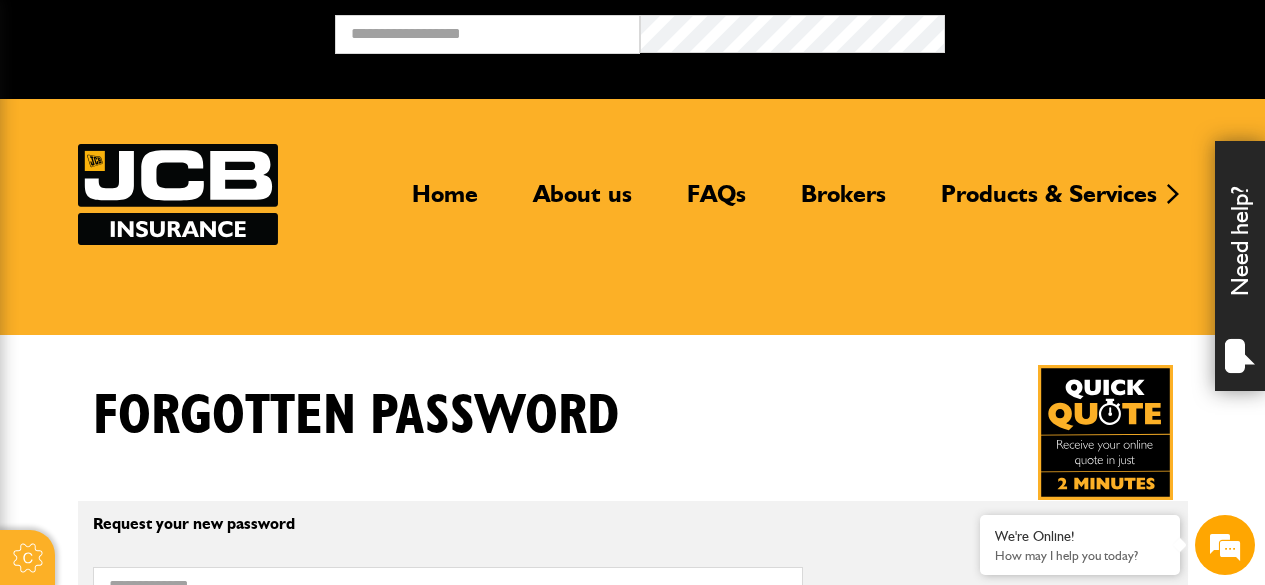 scroll, scrollTop: 0, scrollLeft: 0, axis: both 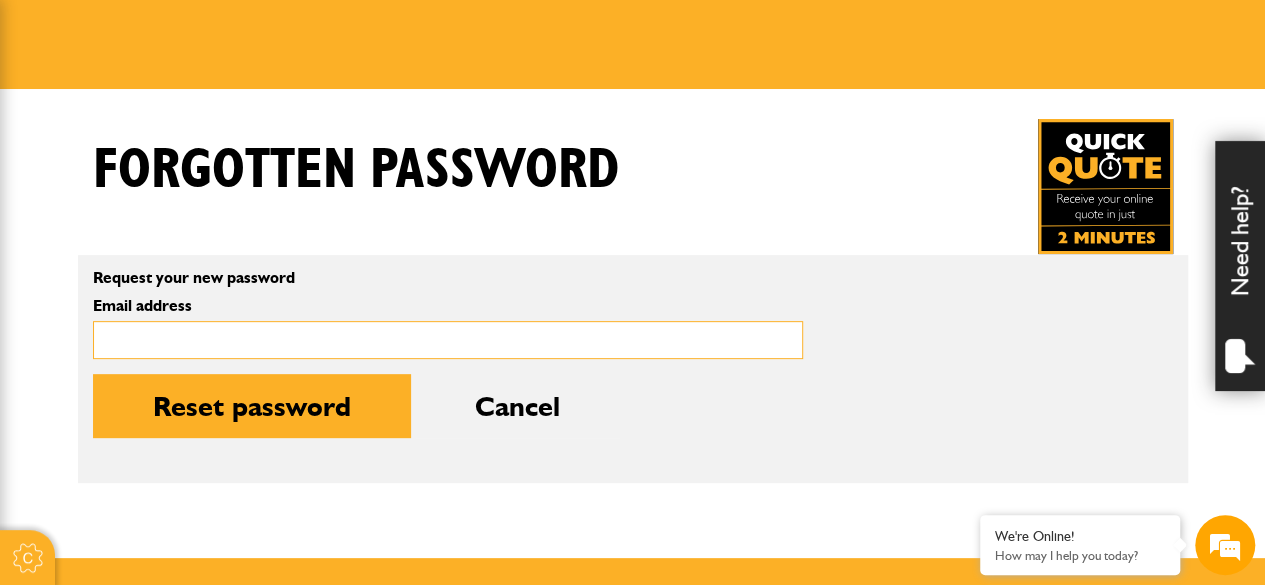 click on "Email address" at bounding box center (448, 340) 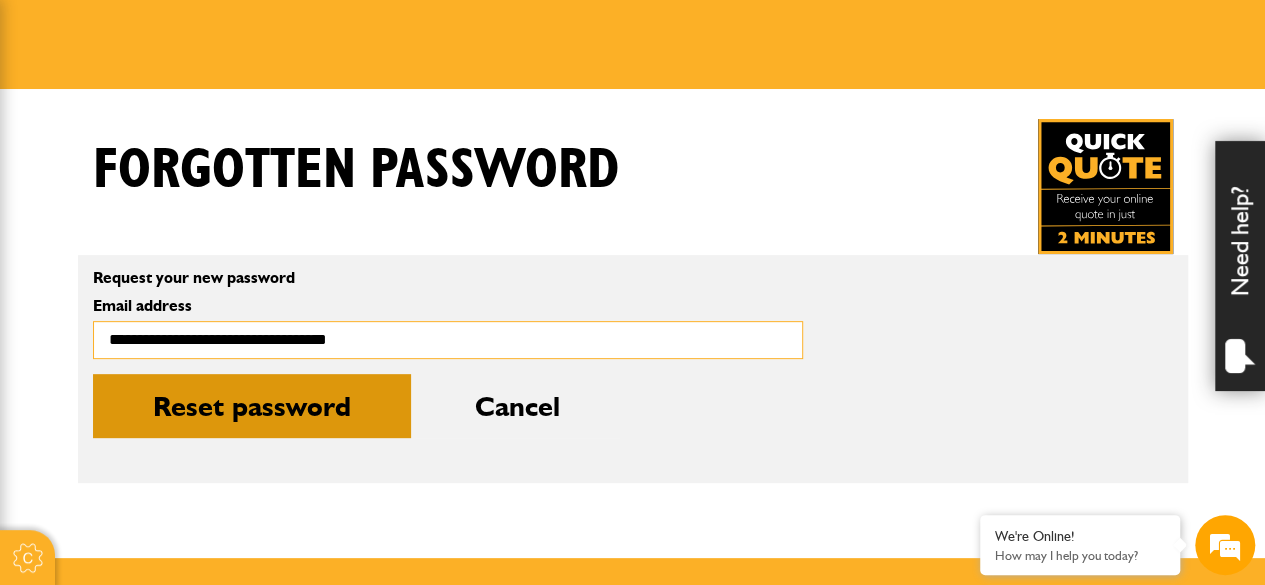 type on "**********" 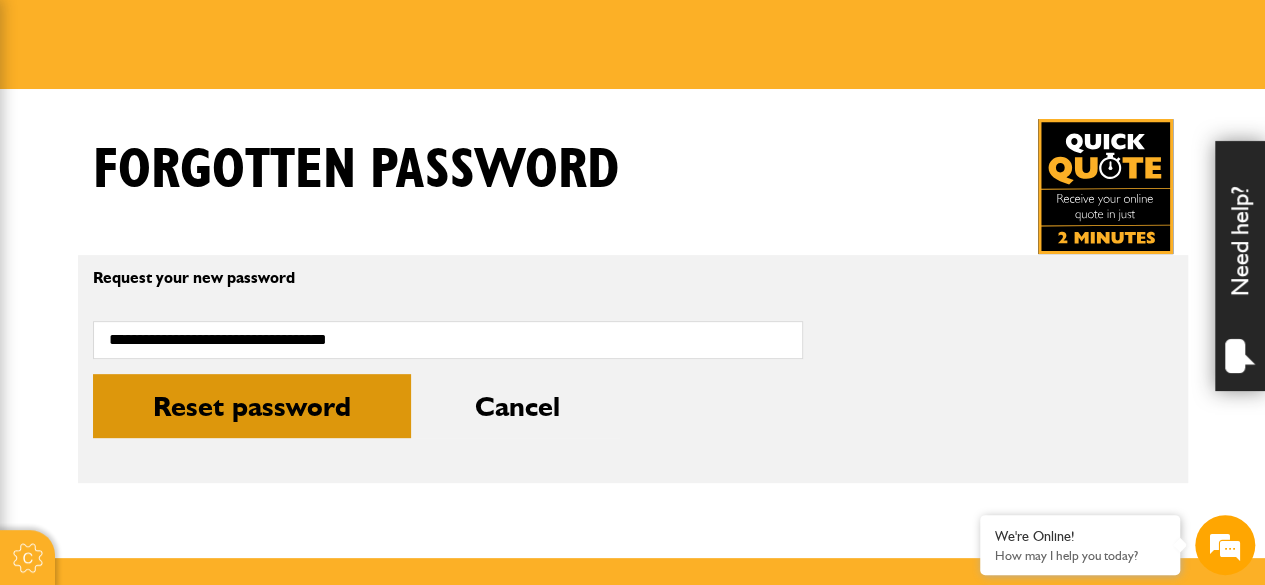 click on "Reset password" at bounding box center [252, 406] 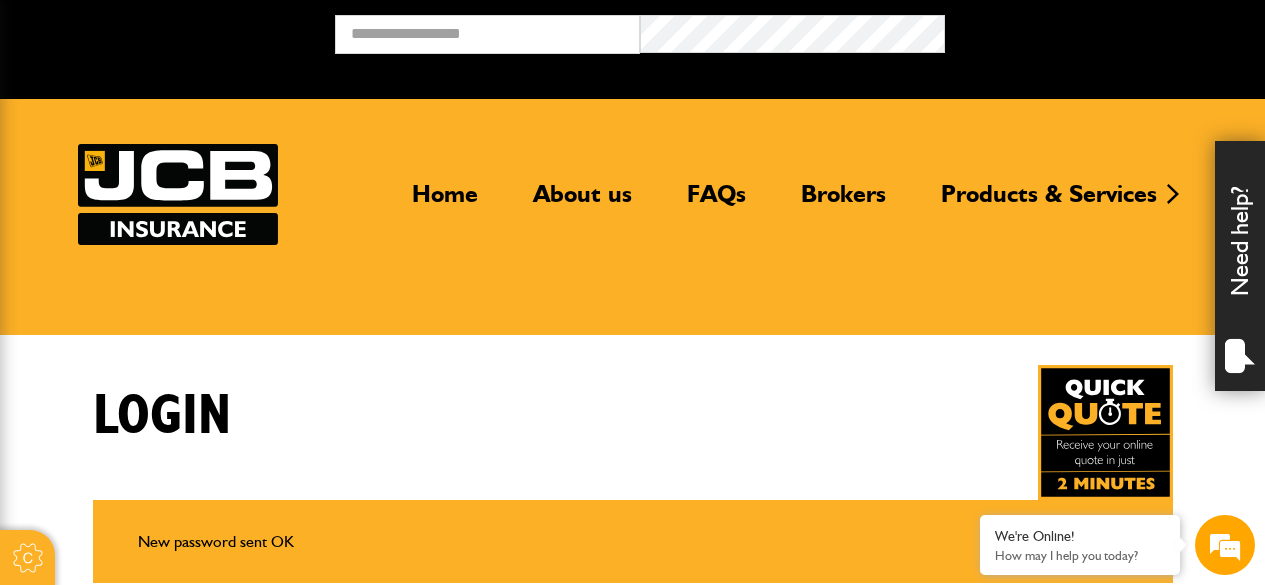 scroll, scrollTop: 0, scrollLeft: 0, axis: both 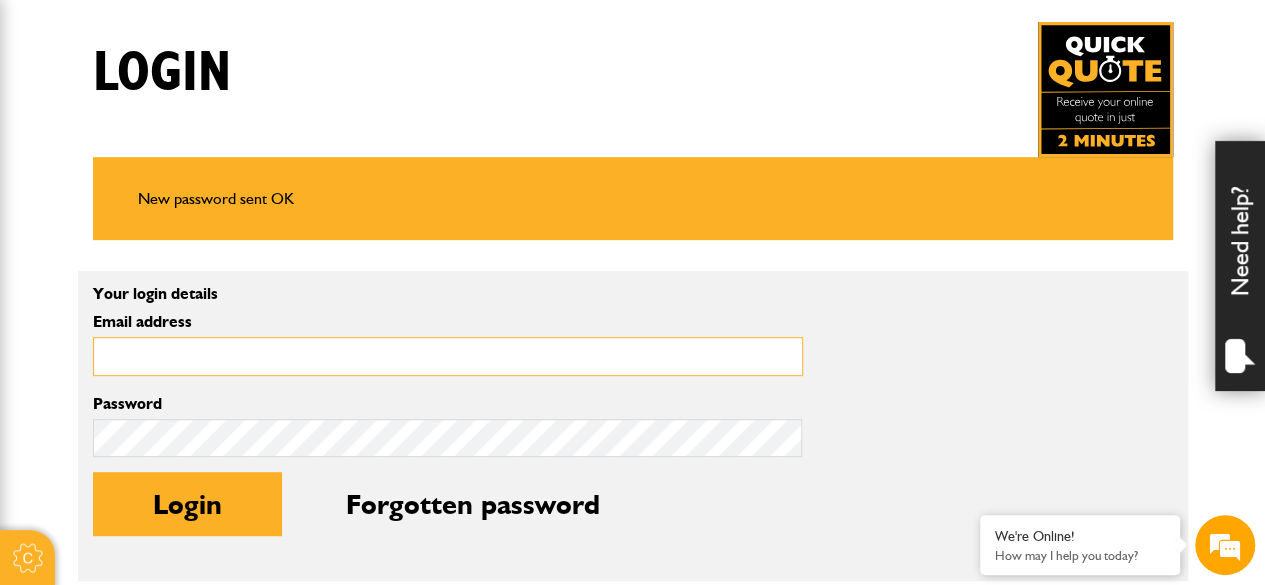 click on "Email address" at bounding box center (448, 356) 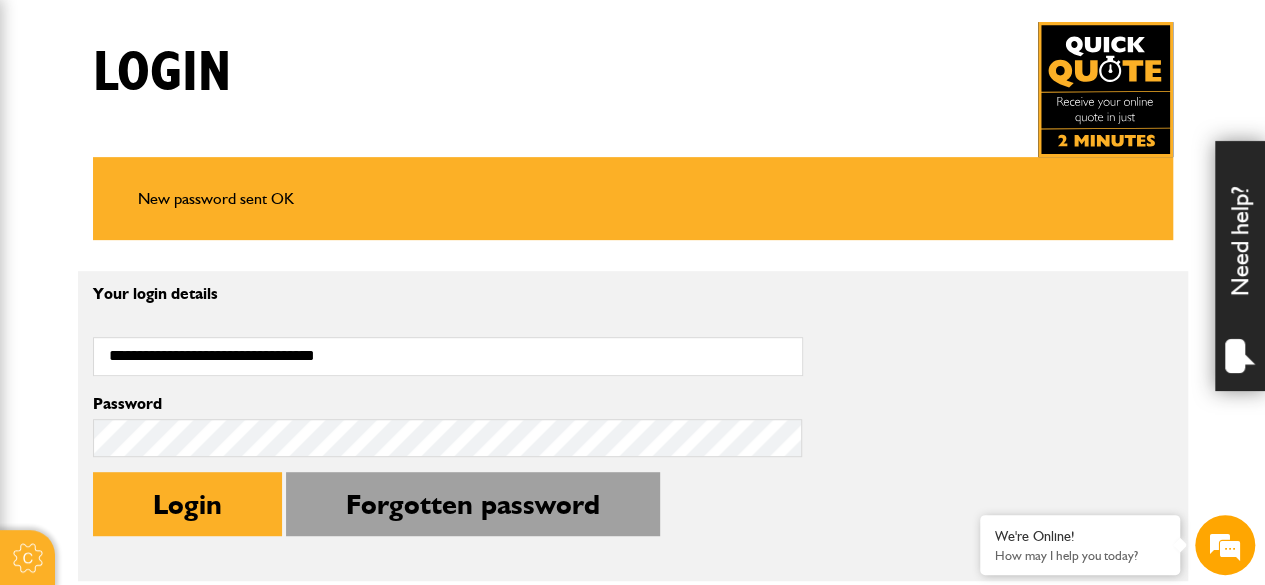 click on "Forgotten password" at bounding box center [473, 504] 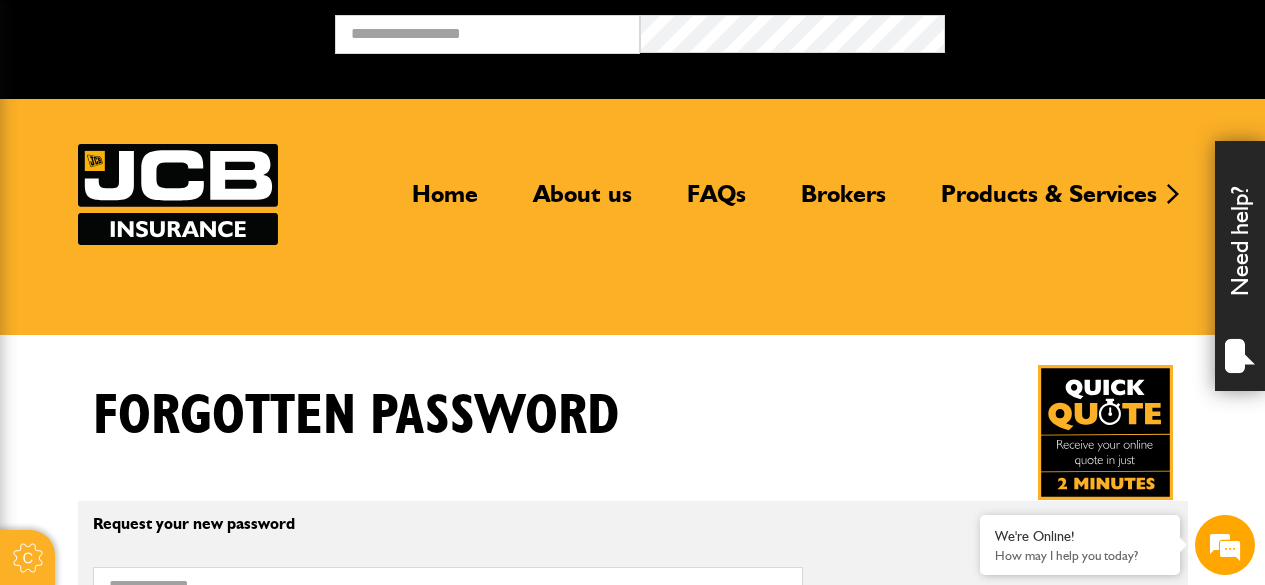 scroll, scrollTop: 0, scrollLeft: 0, axis: both 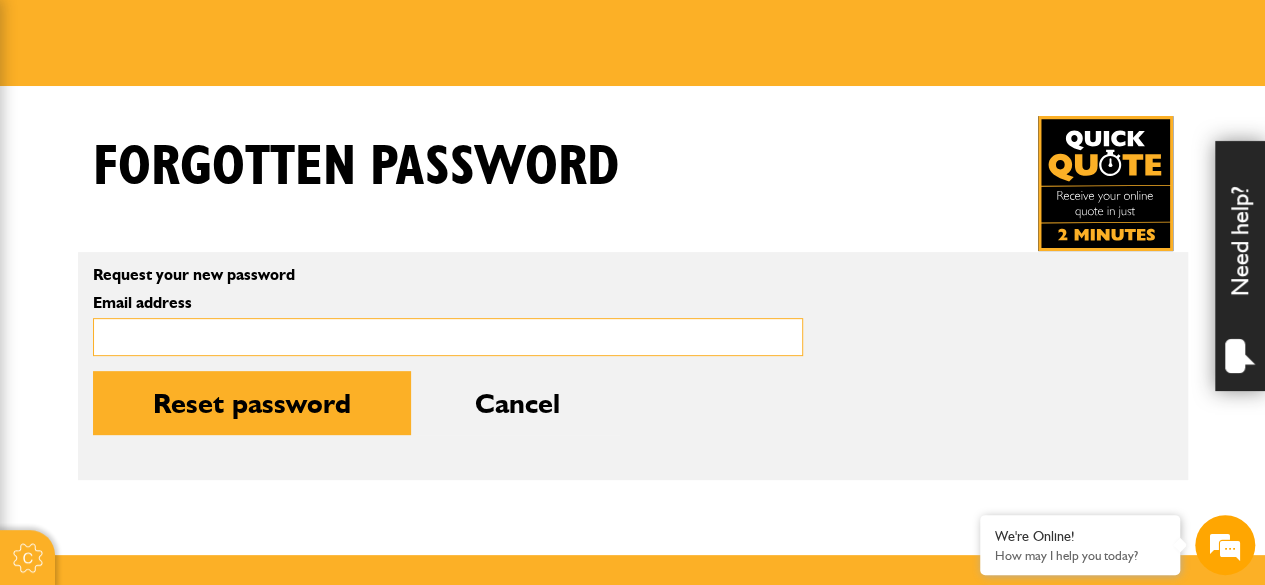 click on "Email address" at bounding box center [448, 337] 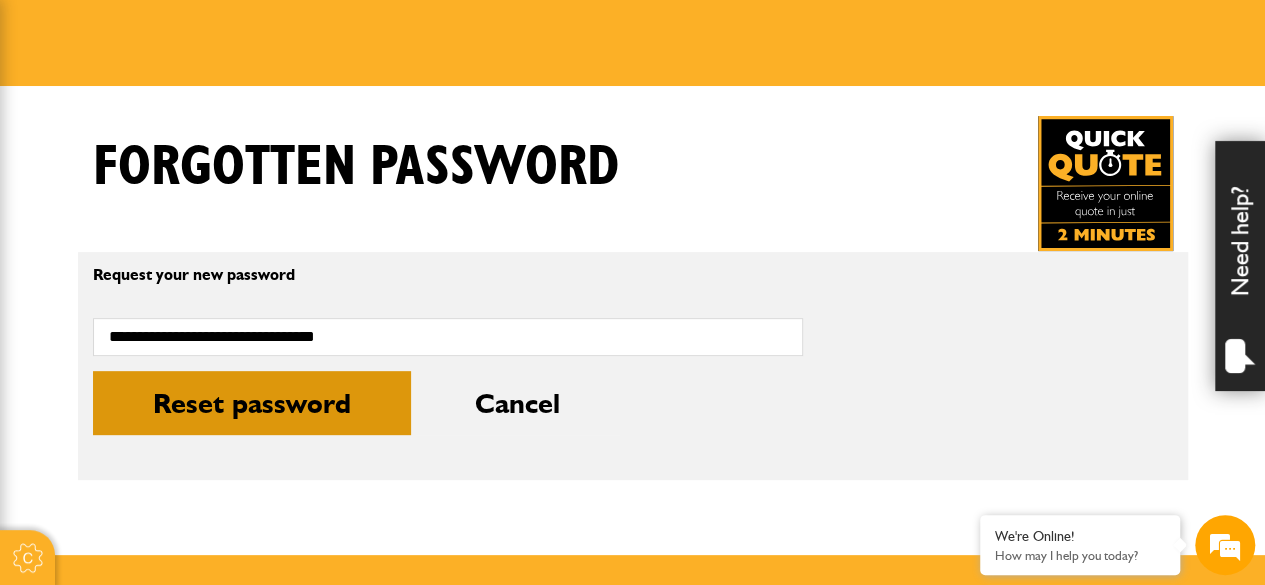 click on "Reset password" at bounding box center [252, 403] 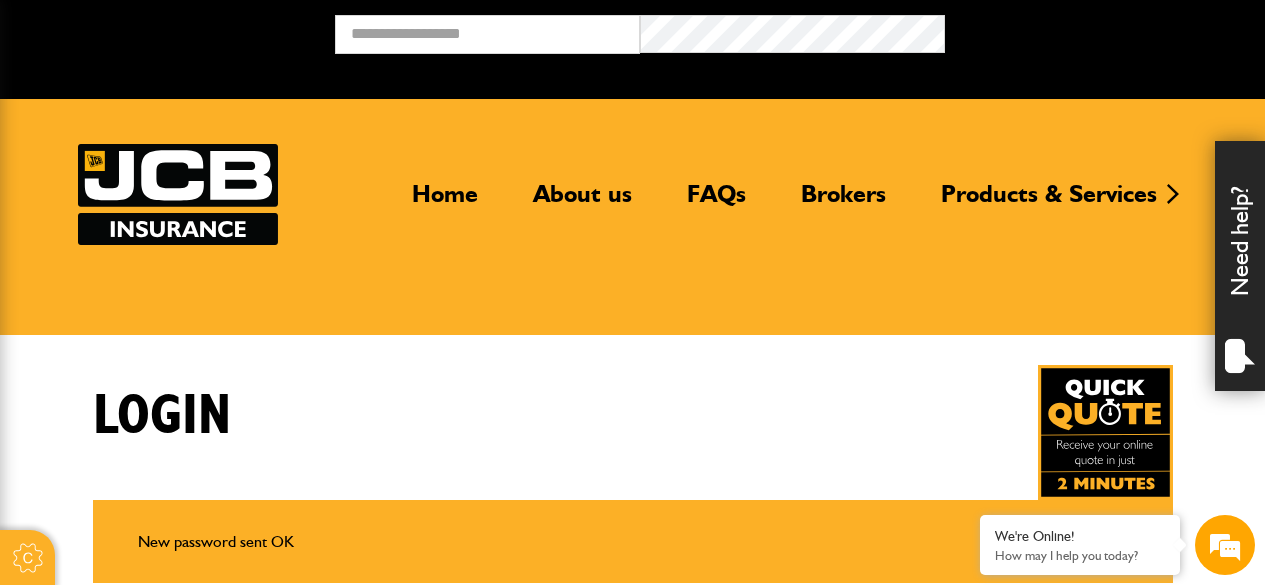 scroll, scrollTop: 0, scrollLeft: 0, axis: both 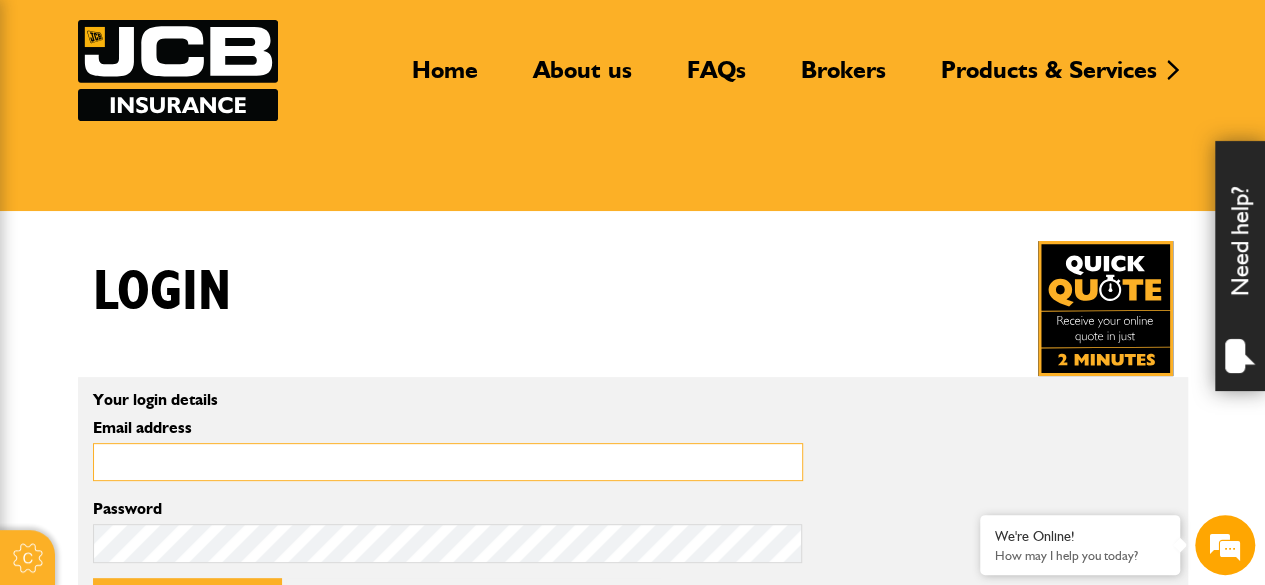 click on "Email address" at bounding box center (448, 462) 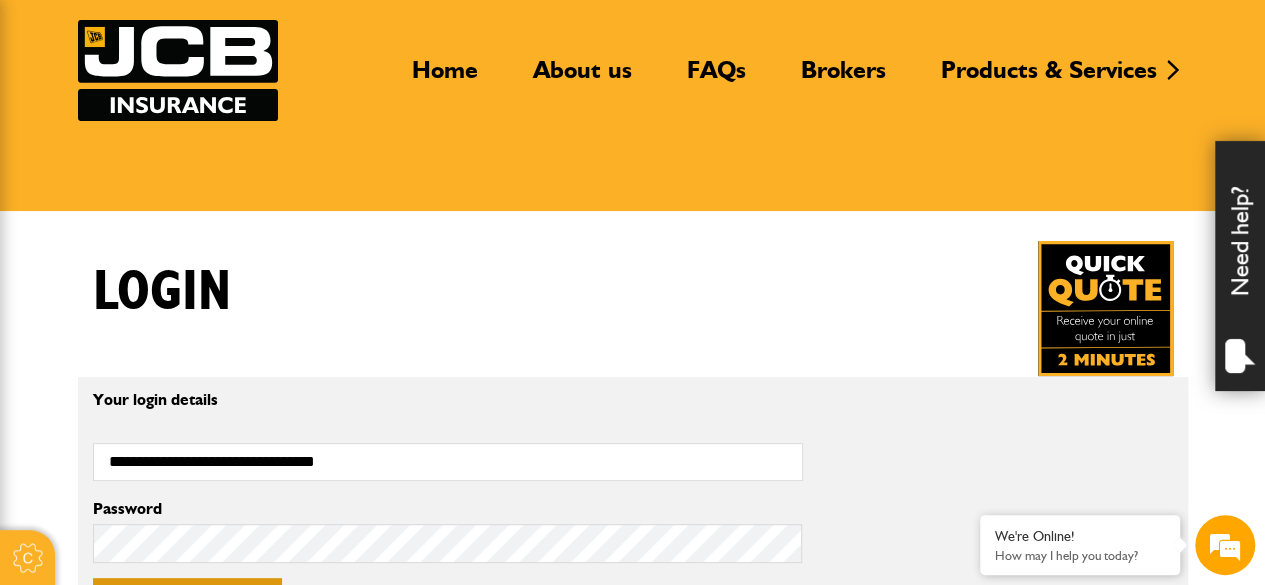 click on "Login" at bounding box center [187, 610] 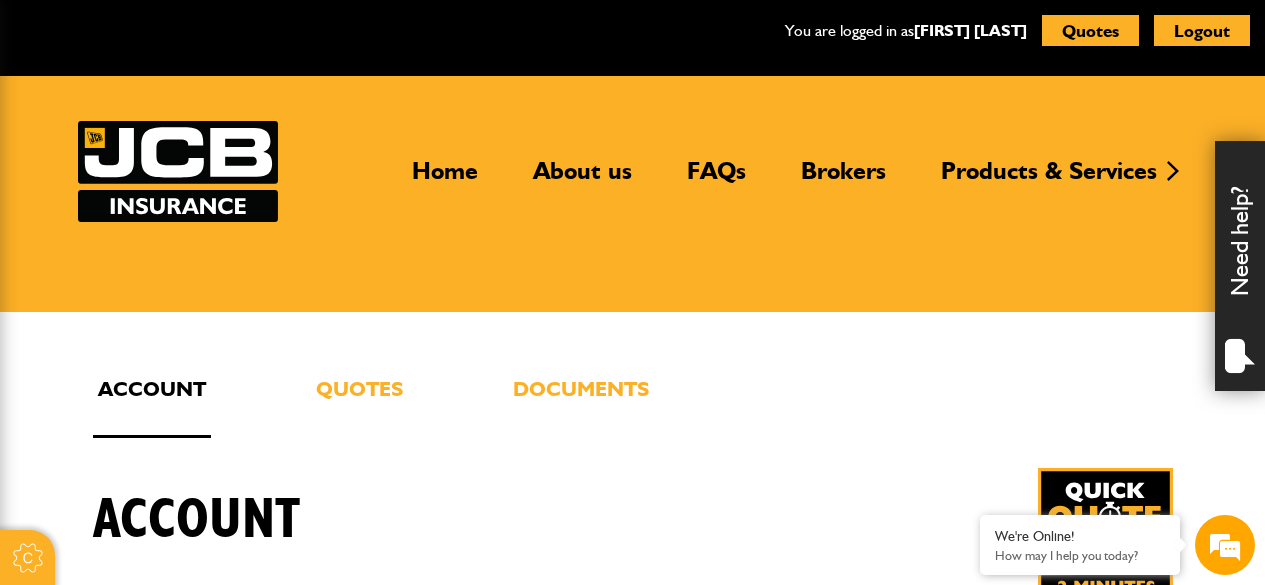 scroll, scrollTop: 0, scrollLeft: 0, axis: both 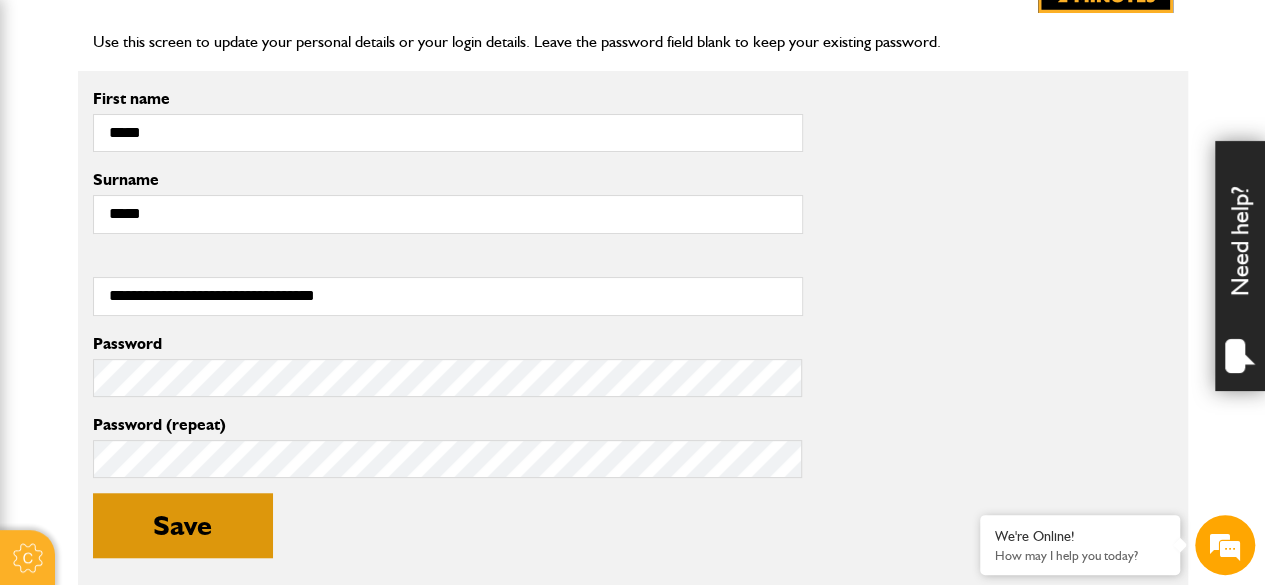 click on "Save" at bounding box center [182, 525] 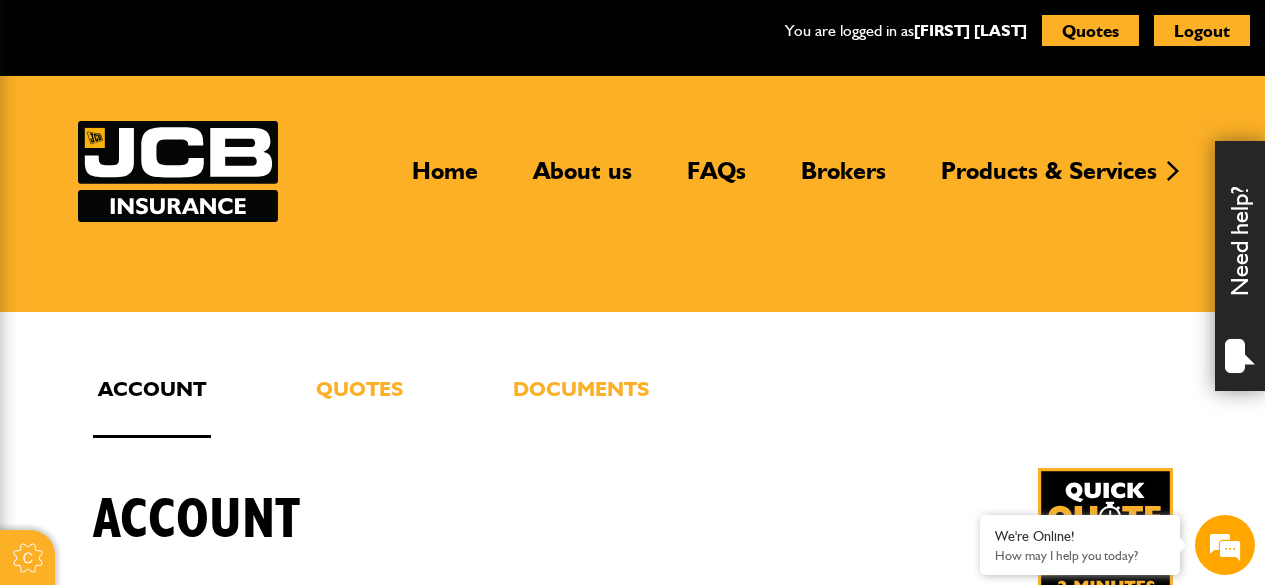 scroll, scrollTop: 0, scrollLeft: 0, axis: both 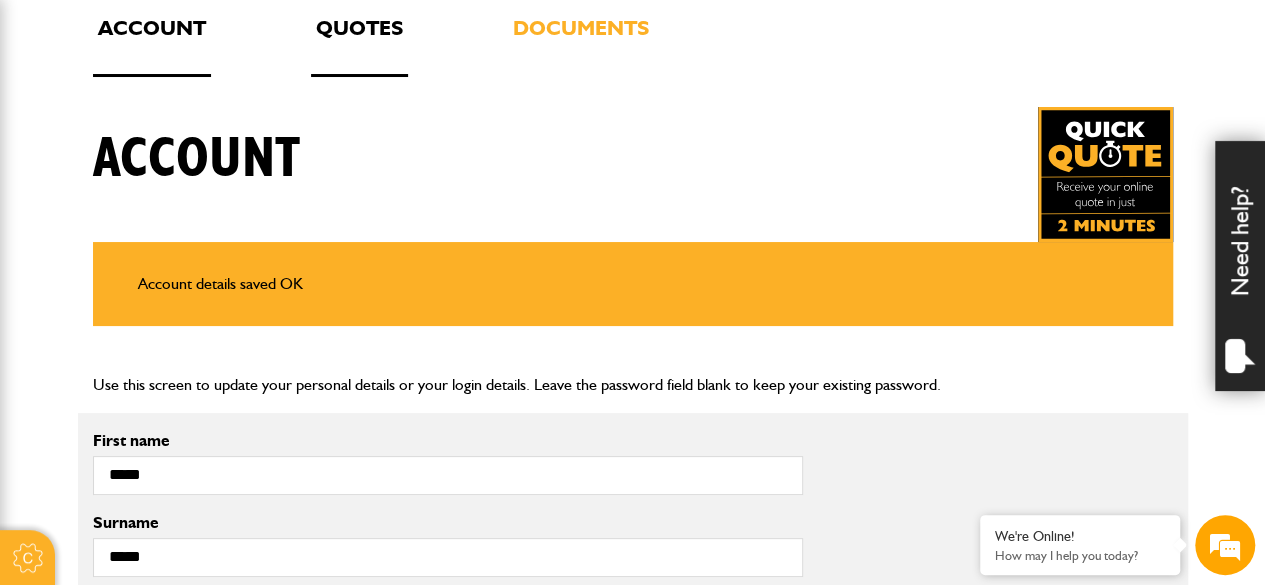 click on "Quotes" at bounding box center [359, 44] 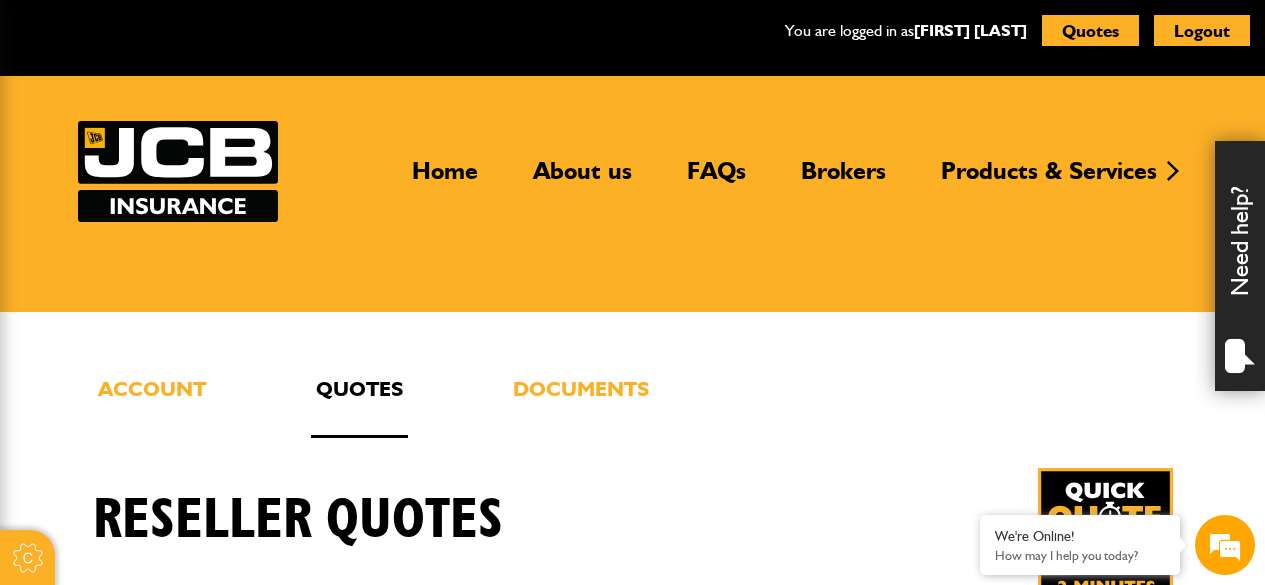 scroll, scrollTop: 0, scrollLeft: 0, axis: both 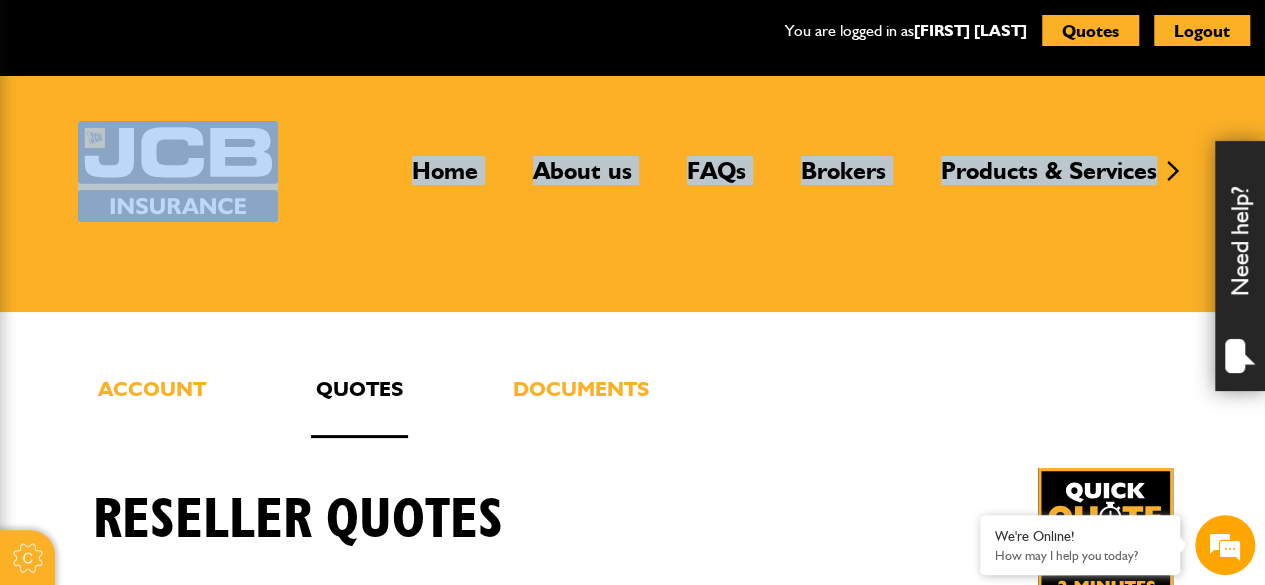 drag, startPoint x: 1264, startPoint y: 67, endPoint x: 1272, endPoint y: 193, distance: 126.253716 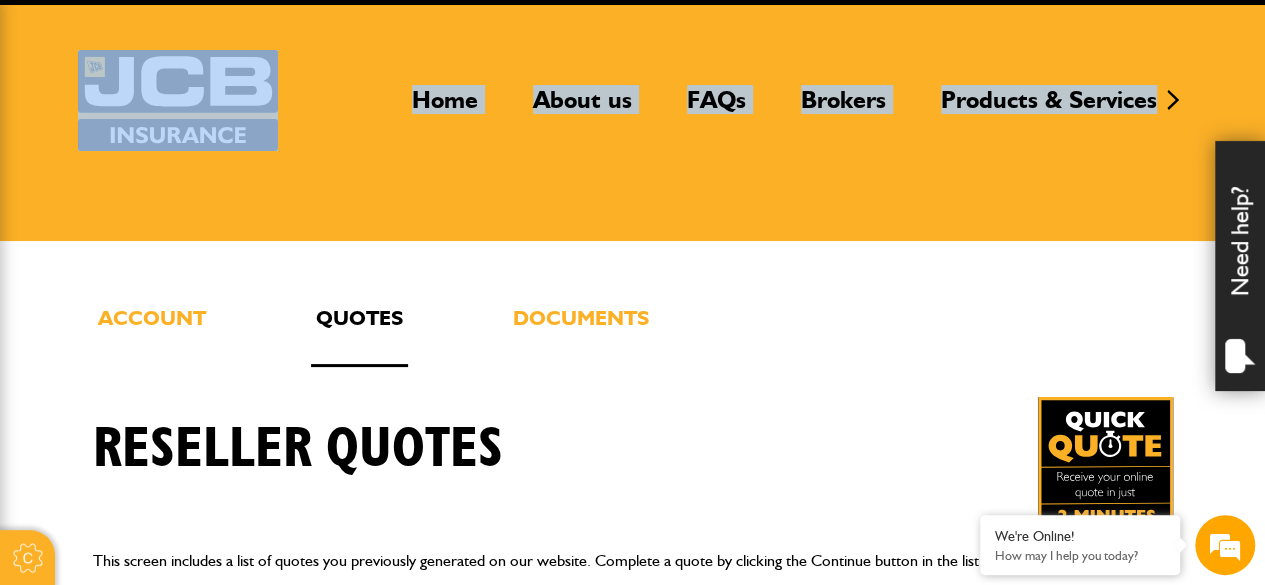 scroll, scrollTop: 0, scrollLeft: 0, axis: both 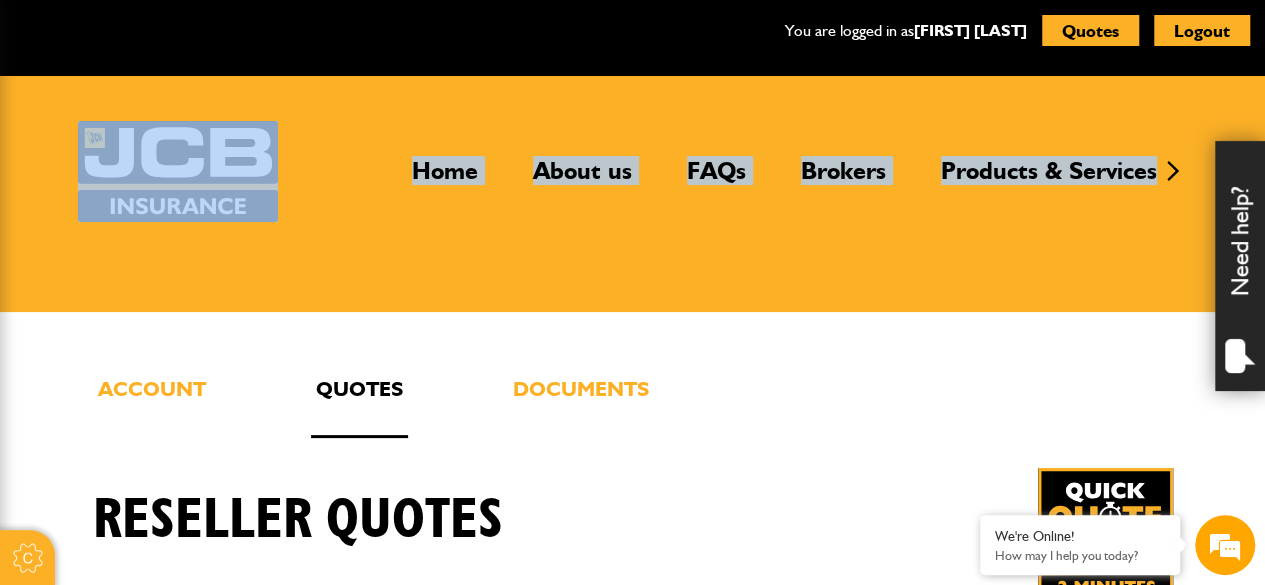 click on "Home
About us
FAQs
Brokers
Products & Services
Construction insurance
Car and commercial vehicle insurance for businesses
Motor fleet insurance
Hired out plant insurance
Bespoke insurance broking
Policy Document & Renewal Portal
Home
About us
FAQs
Brokers
Products & Services
Construction insurance
Car and commercial vehicle insurance for businesses
Motor fleet insurance
Hired out plant insurance
Bespoke insurance broking
Policy Document & Renewal Portal" at bounding box center [632, 194] 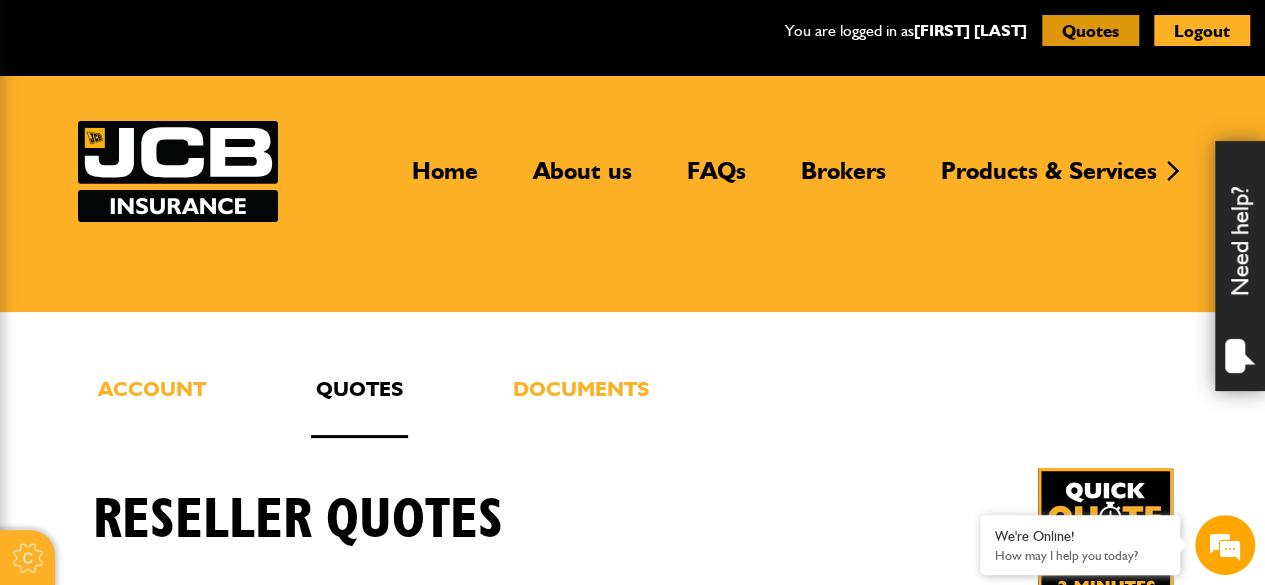 click on "Quotes" at bounding box center (1090, 30) 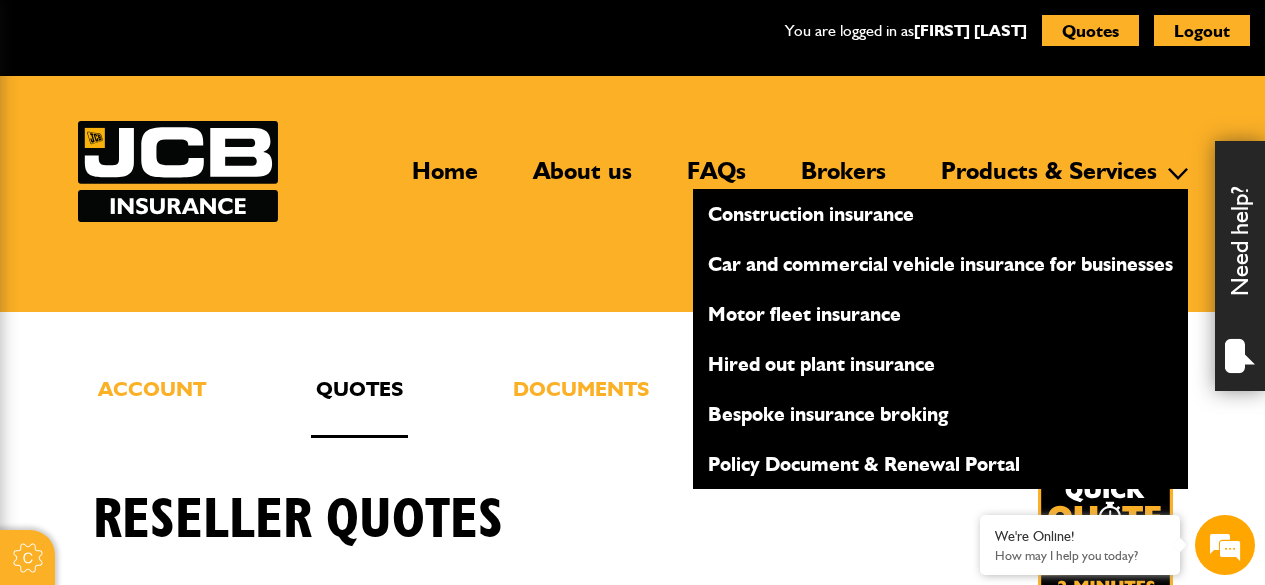 scroll, scrollTop: 0, scrollLeft: 0, axis: both 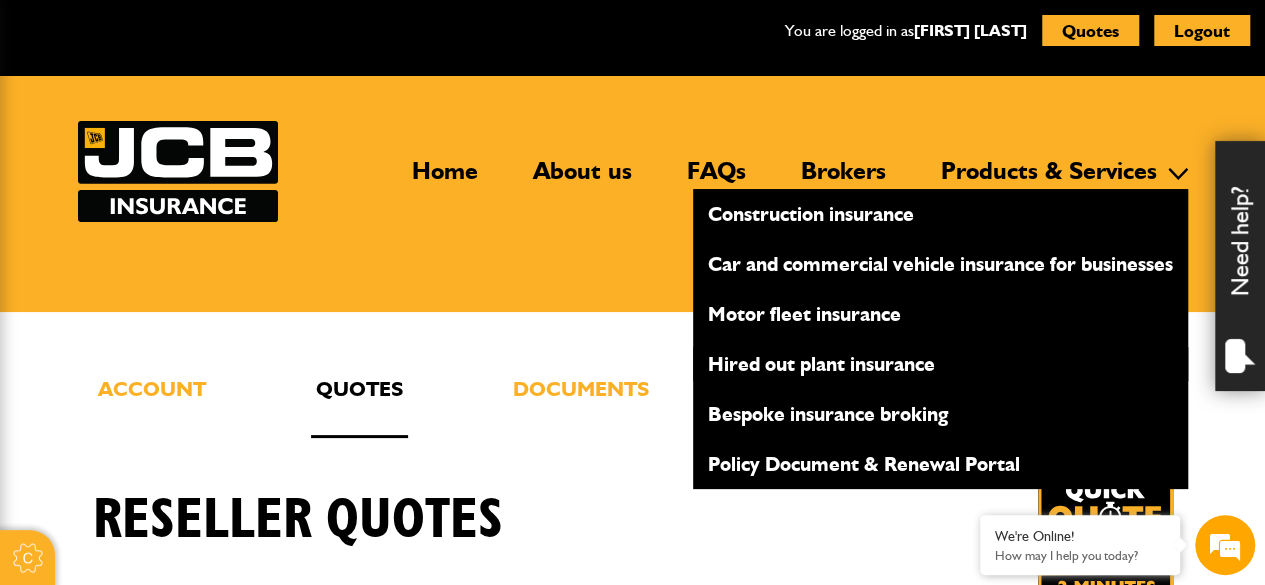 click on "Hired out plant insurance" at bounding box center [940, 364] 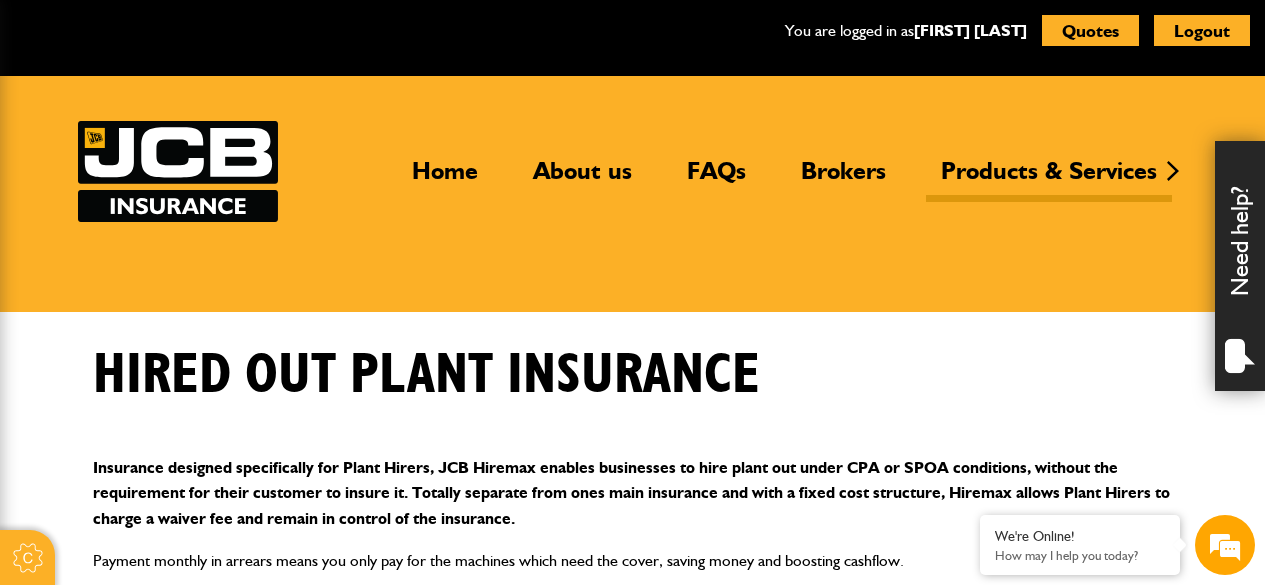 scroll, scrollTop: 0, scrollLeft: 0, axis: both 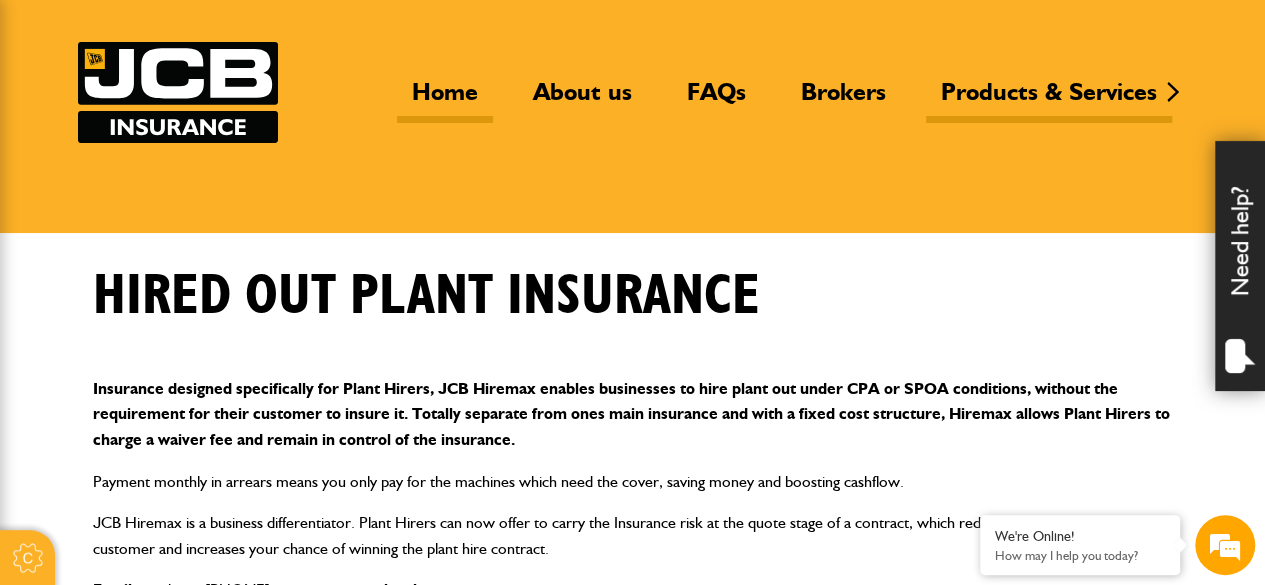 click on "Home" at bounding box center (445, 100) 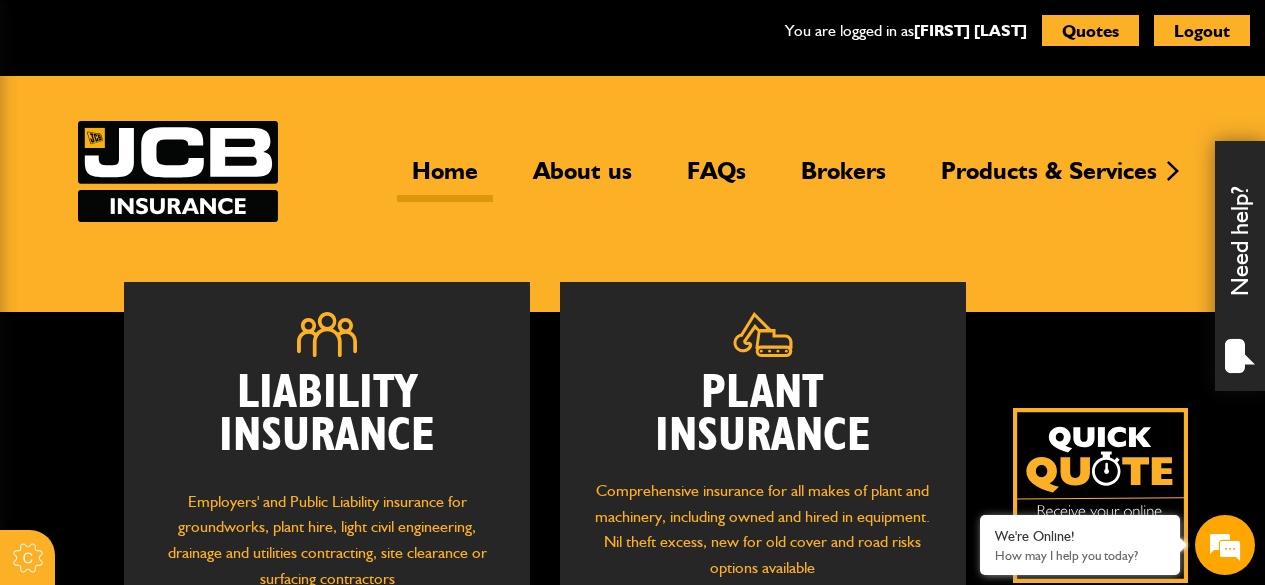 scroll, scrollTop: 0, scrollLeft: 0, axis: both 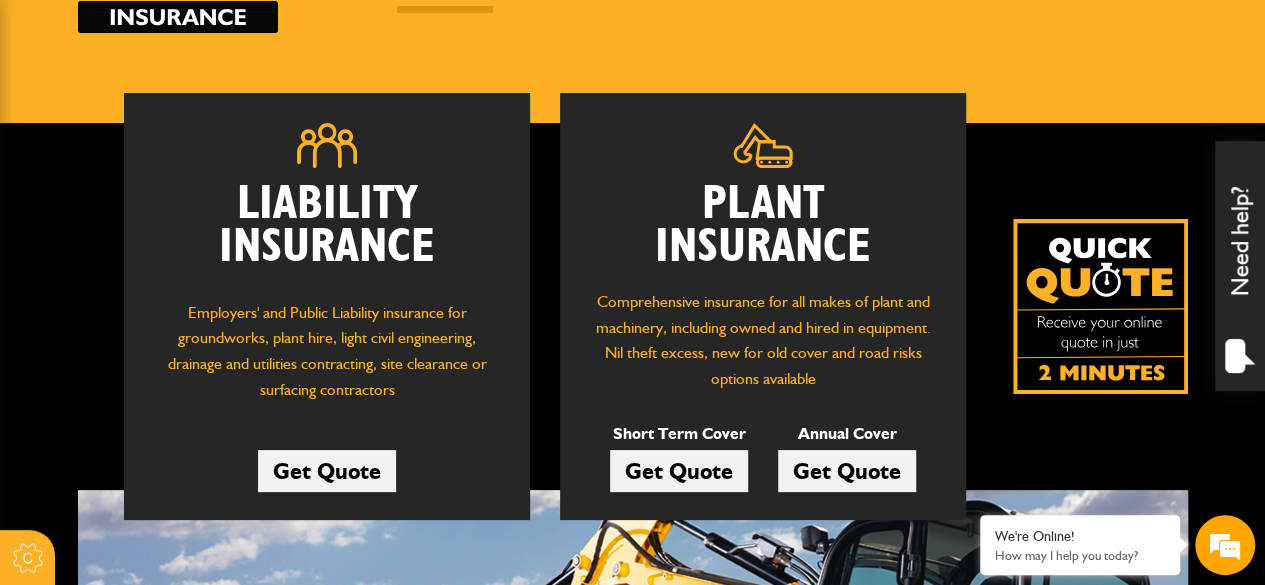 click on "Get Quote" at bounding box center (847, 471) 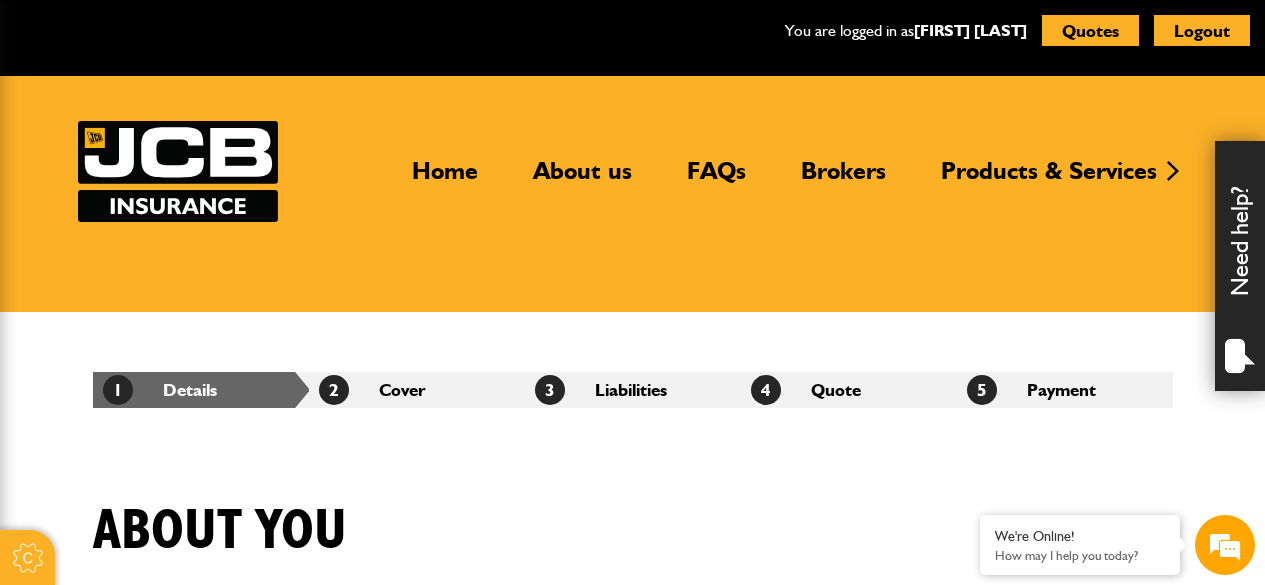 scroll, scrollTop: 0, scrollLeft: 0, axis: both 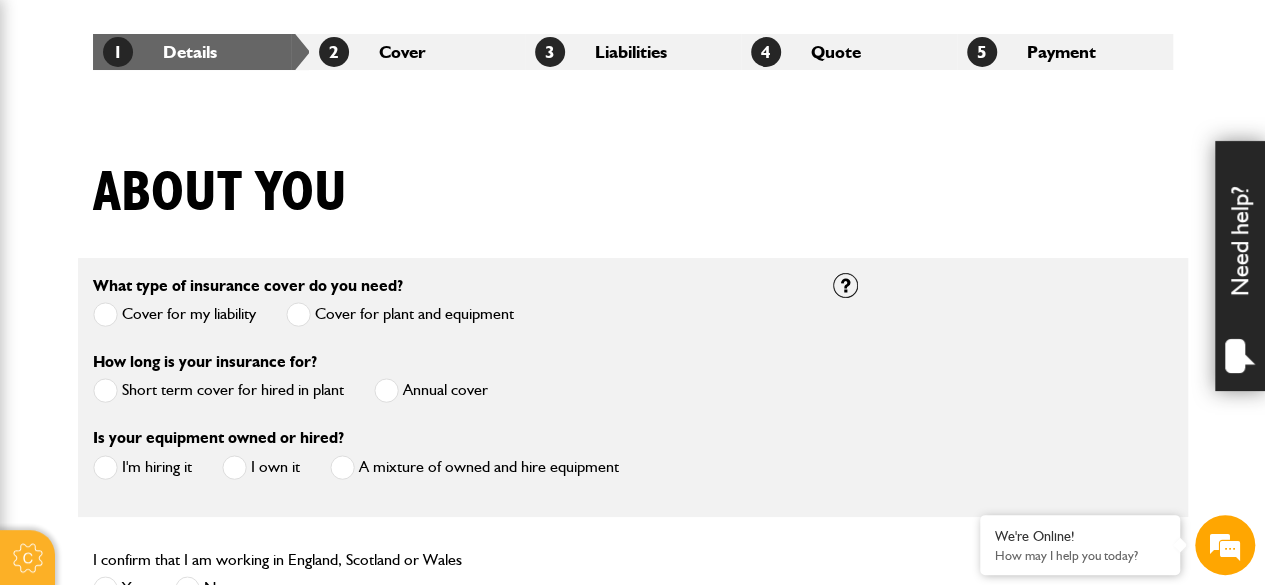 click on "Cover for my liability" at bounding box center (174, 314) 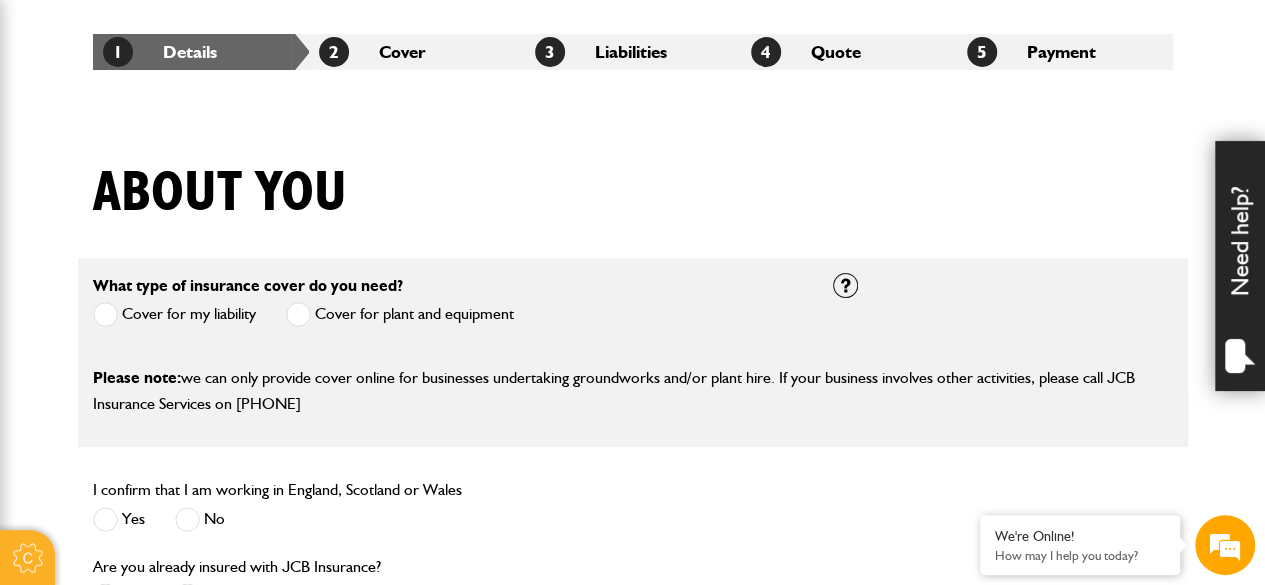 scroll, scrollTop: 0, scrollLeft: 0, axis: both 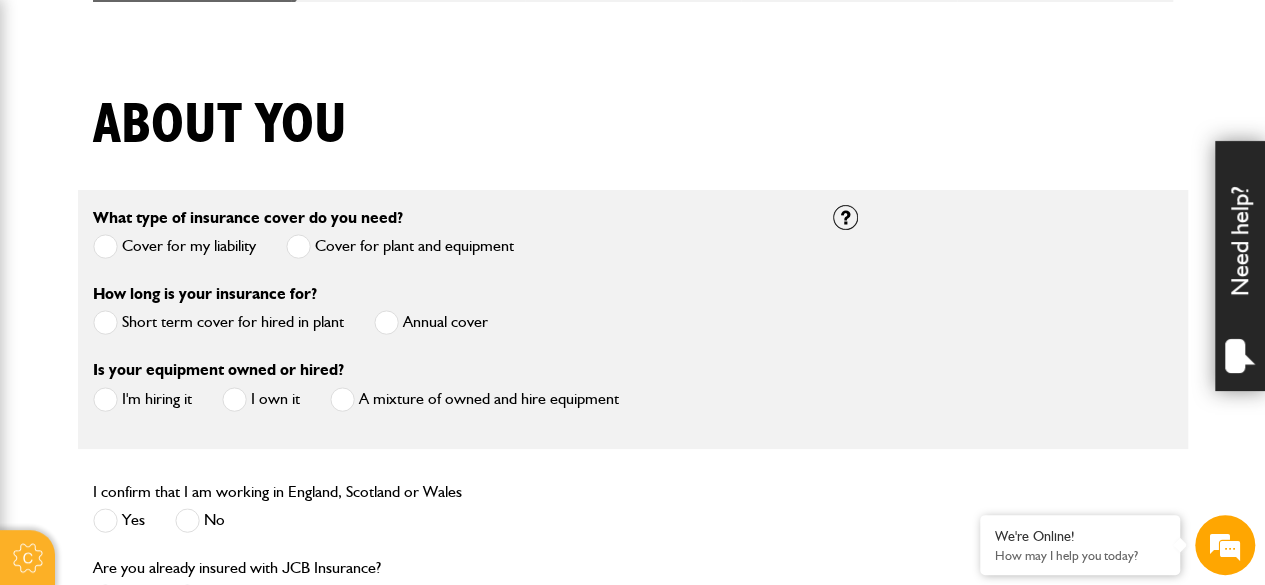 click at bounding box center (386, 322) 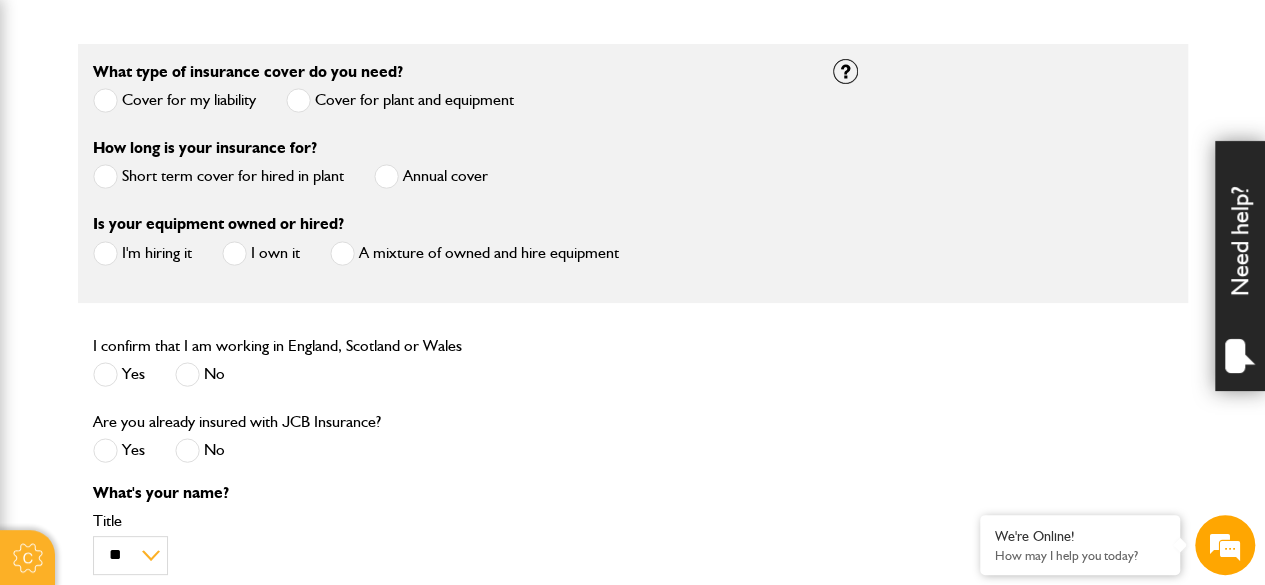 scroll, scrollTop: 594, scrollLeft: 0, axis: vertical 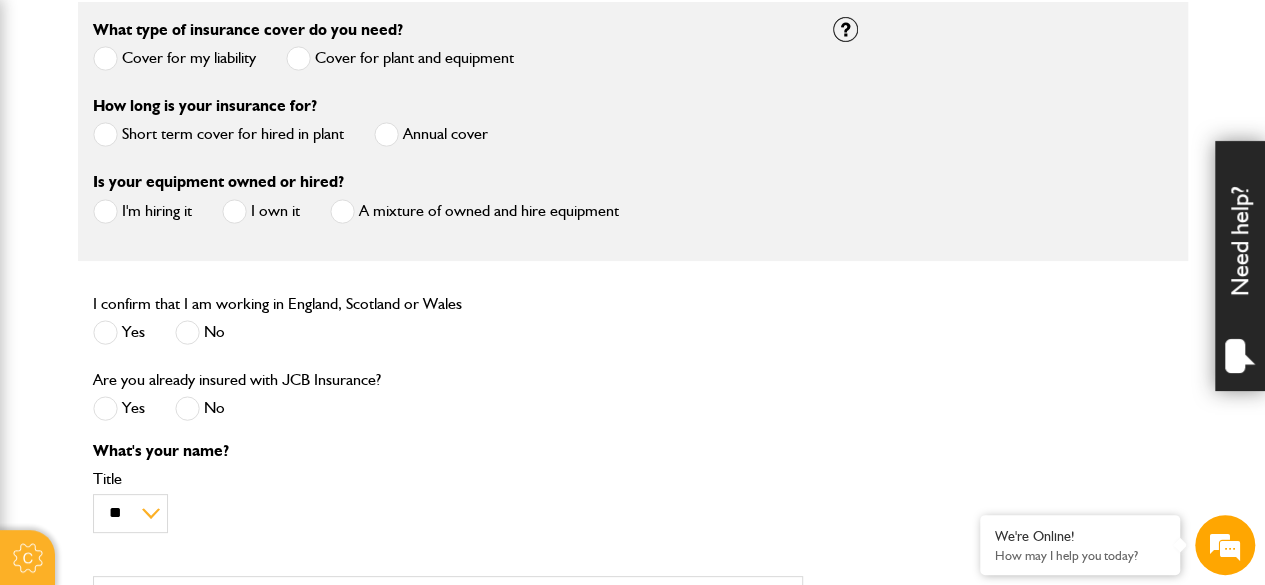 click at bounding box center [234, 211] 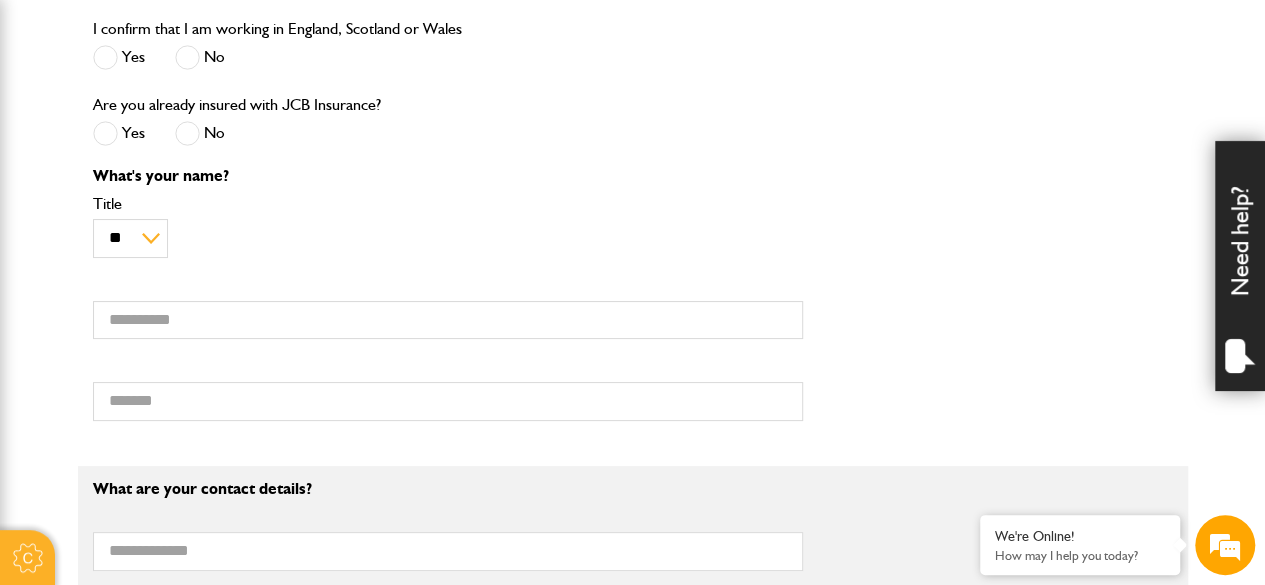 scroll, scrollTop: 880, scrollLeft: 0, axis: vertical 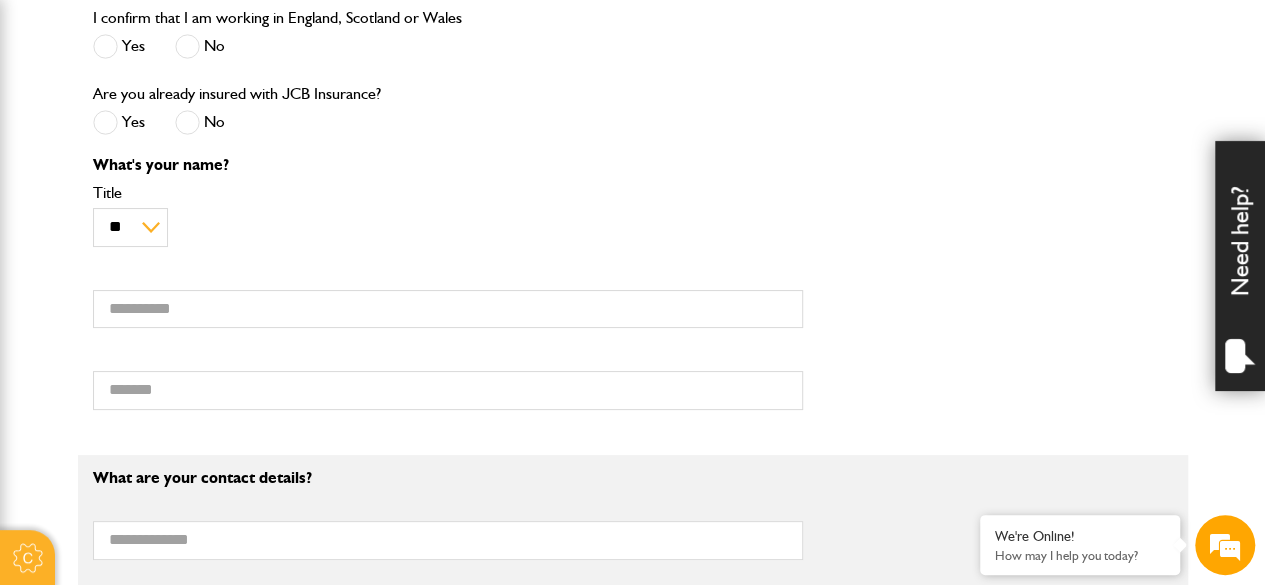 click on "Surname" at bounding box center [448, 356] 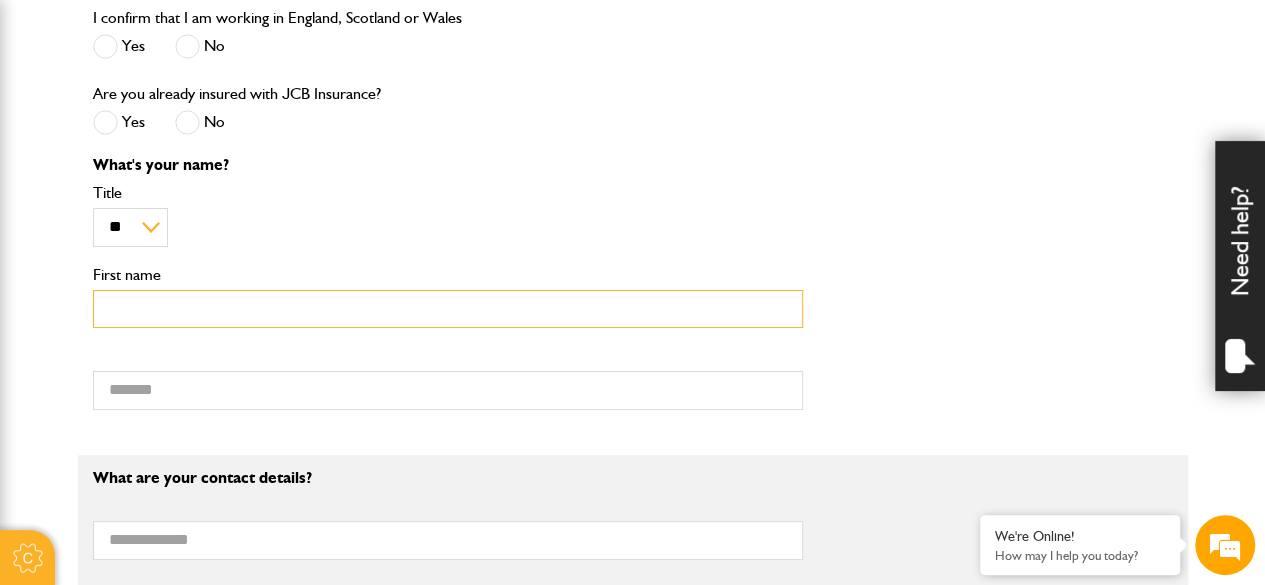 click on "First name" at bounding box center [448, 309] 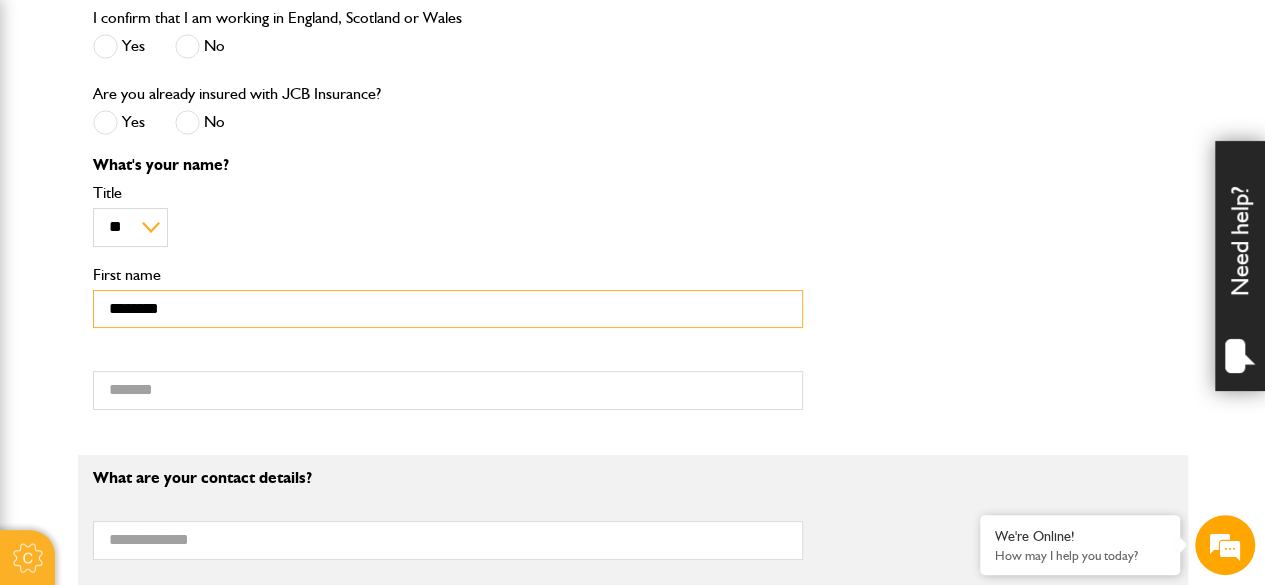 type on "********" 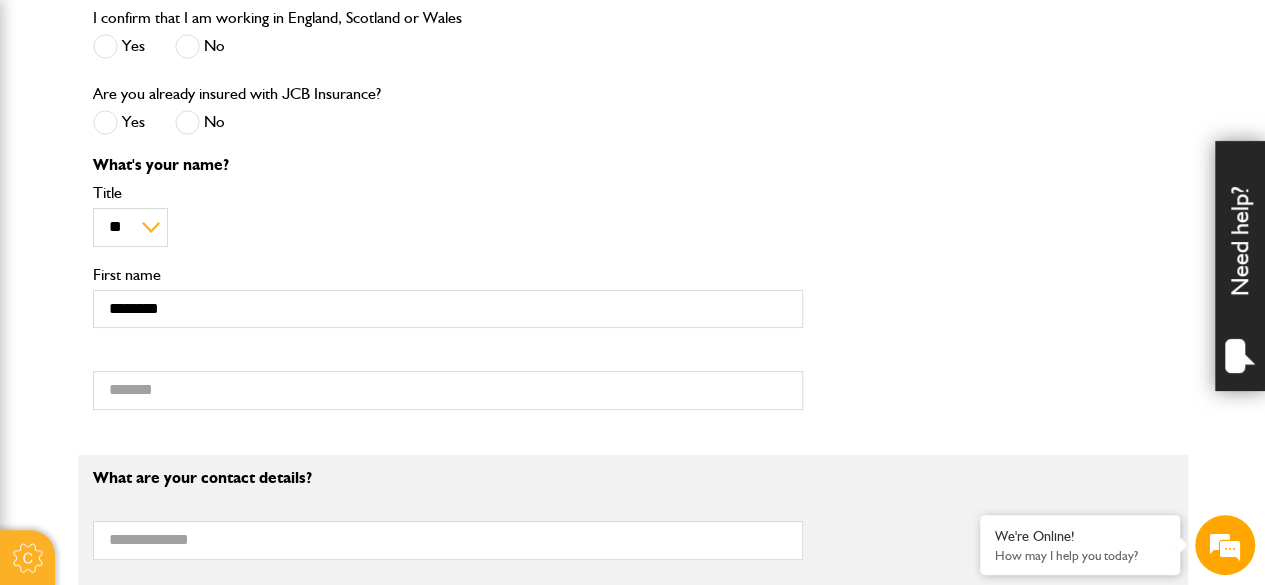 click on "What's your name?
**
***
****
**
**
**
Title
********
First name
Surname" at bounding box center (448, 291) 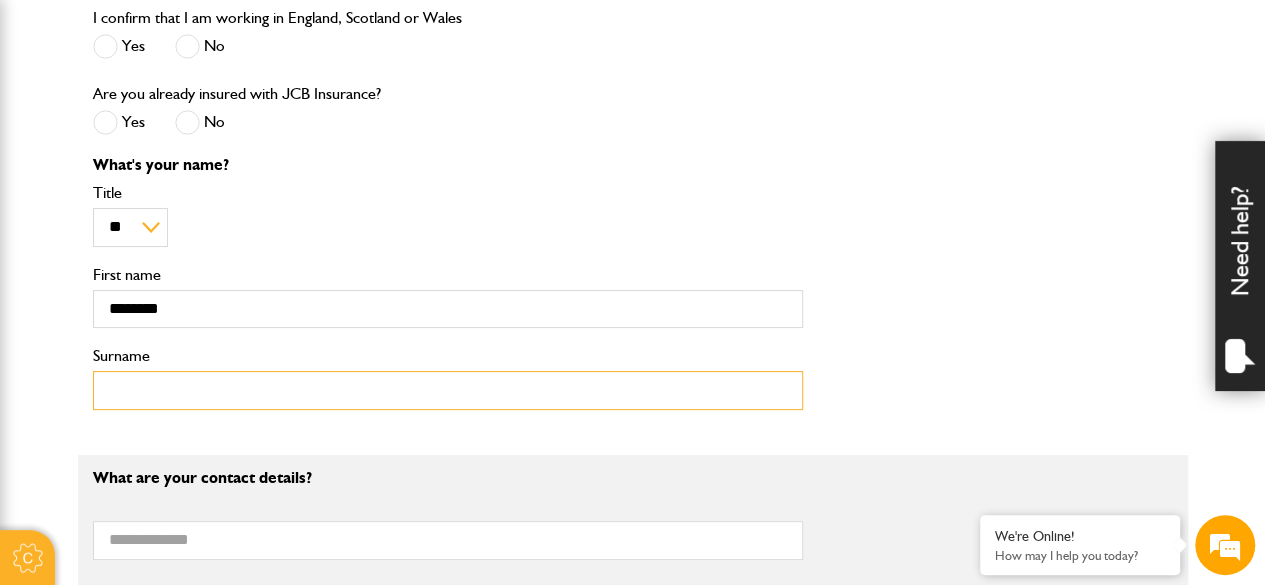 click on "Surname" at bounding box center [448, 390] 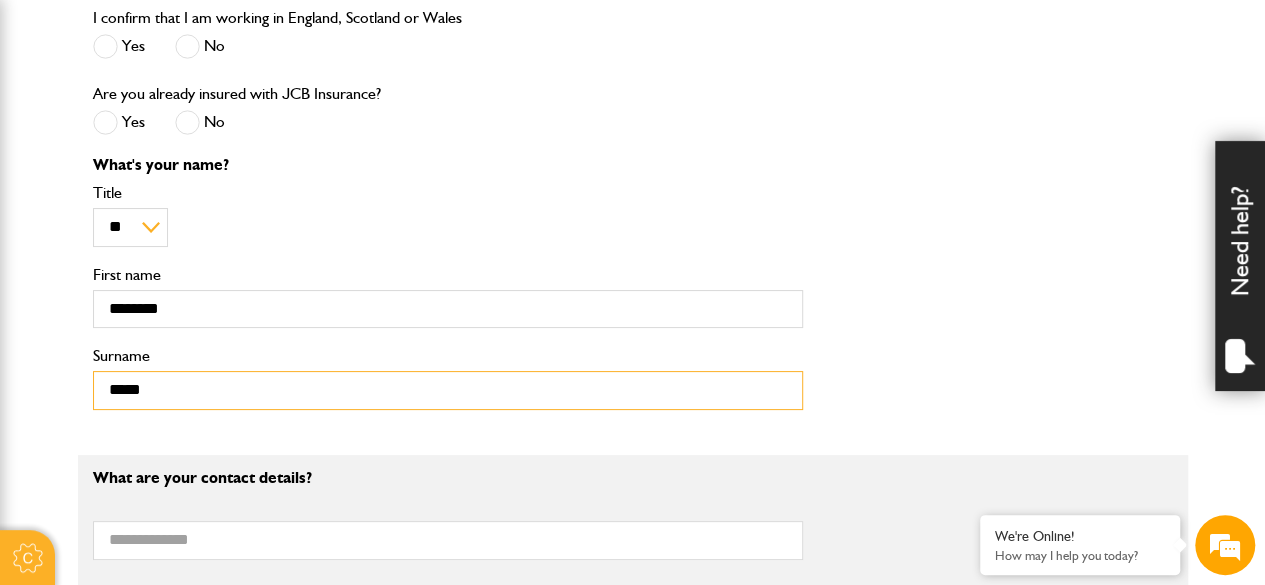 type on "*****" 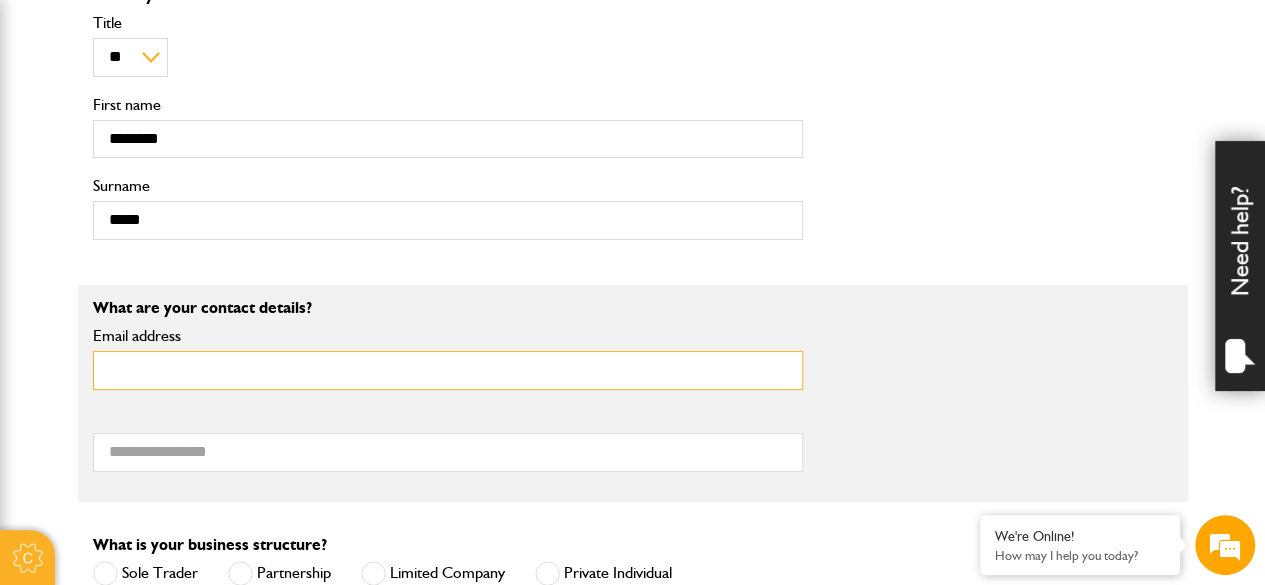 scroll, scrollTop: 1056, scrollLeft: 0, axis: vertical 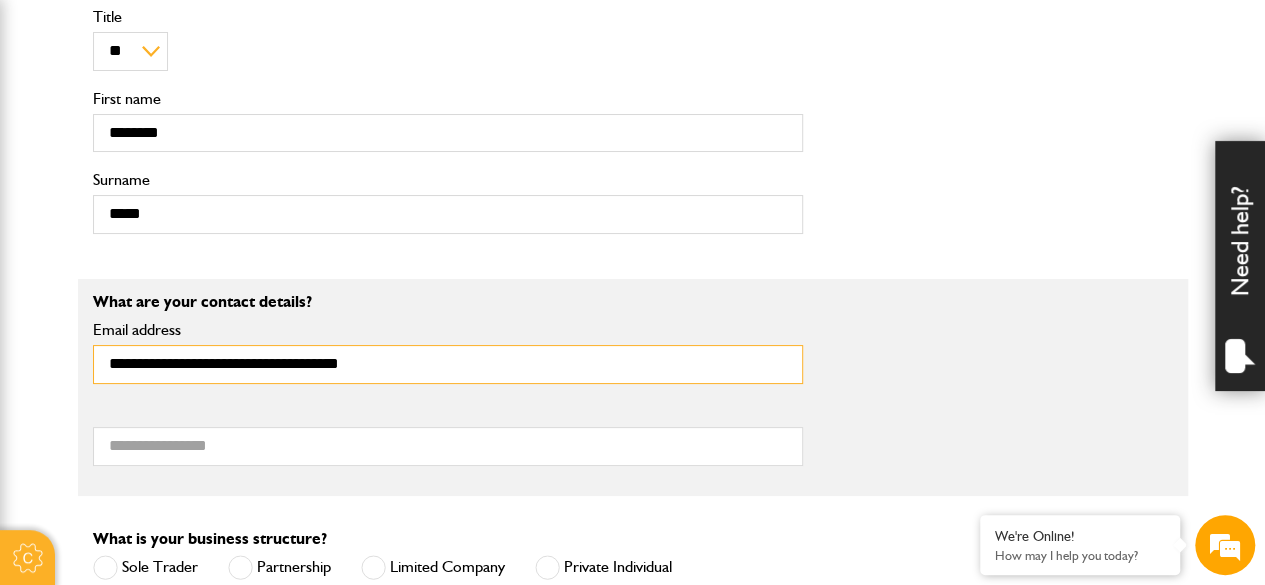 type on "**********" 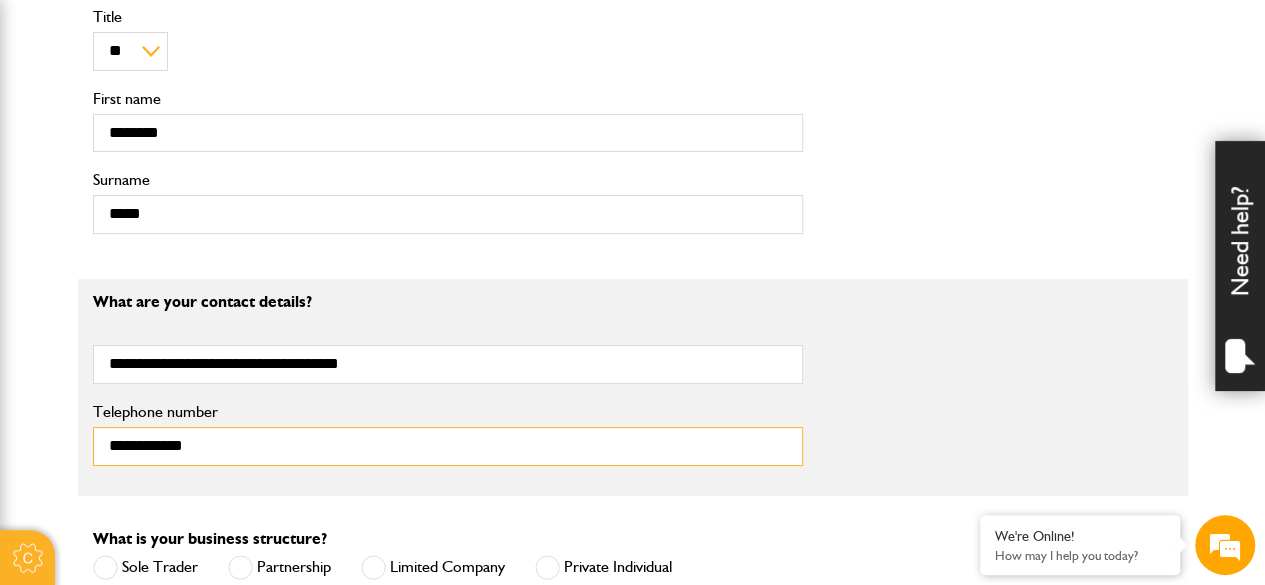 type on "**********" 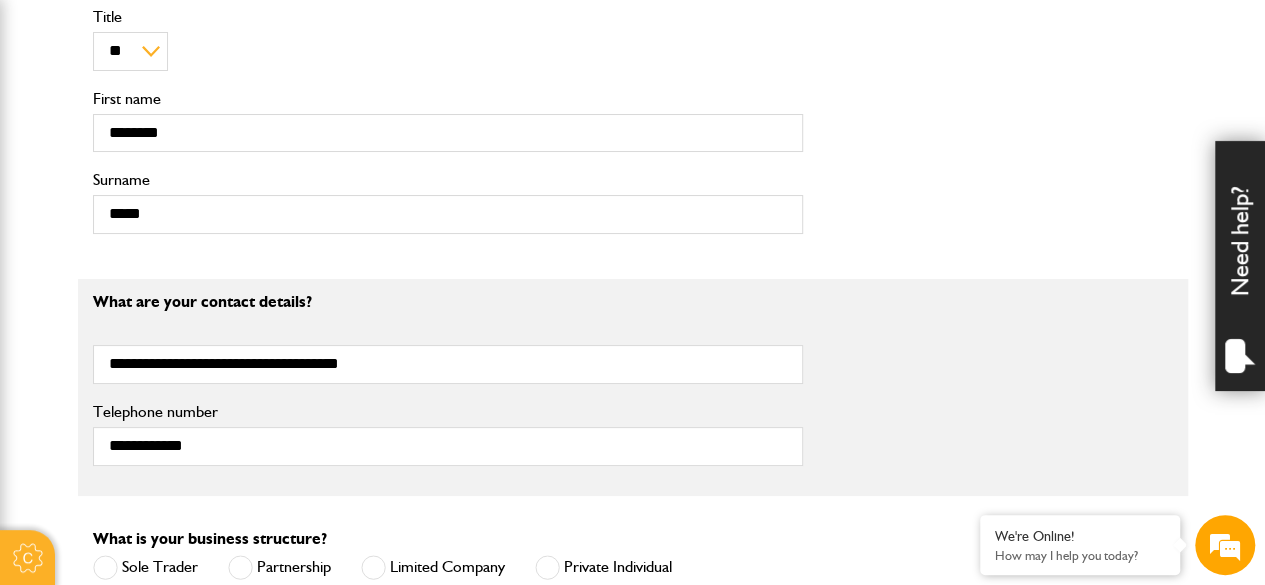 scroll, scrollTop: 1512, scrollLeft: 0, axis: vertical 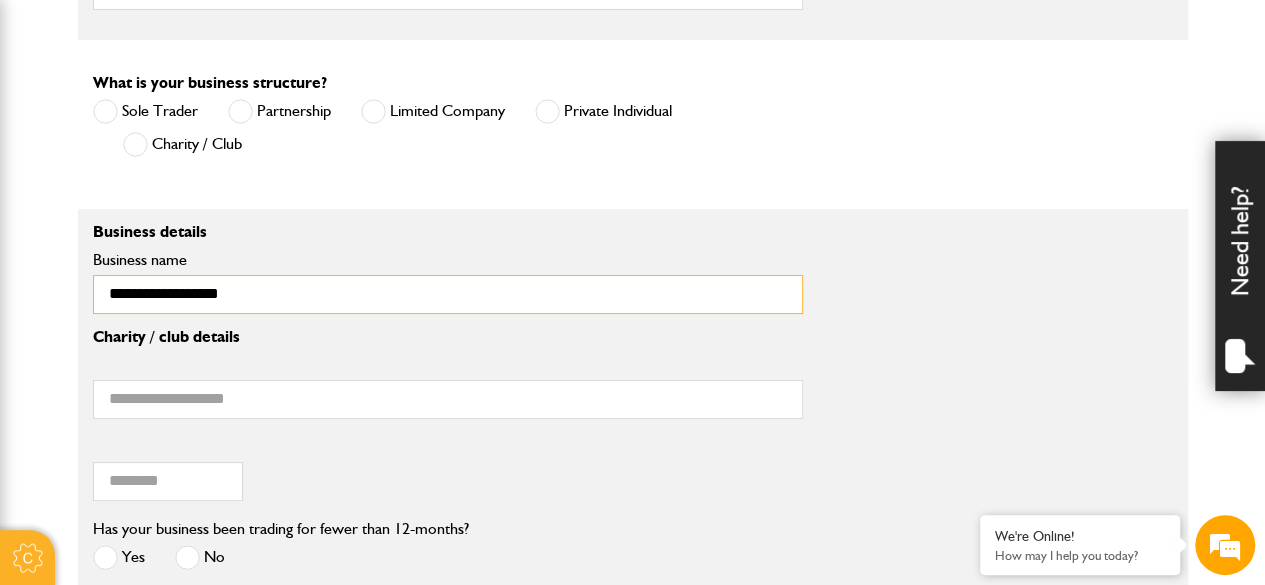 type on "**********" 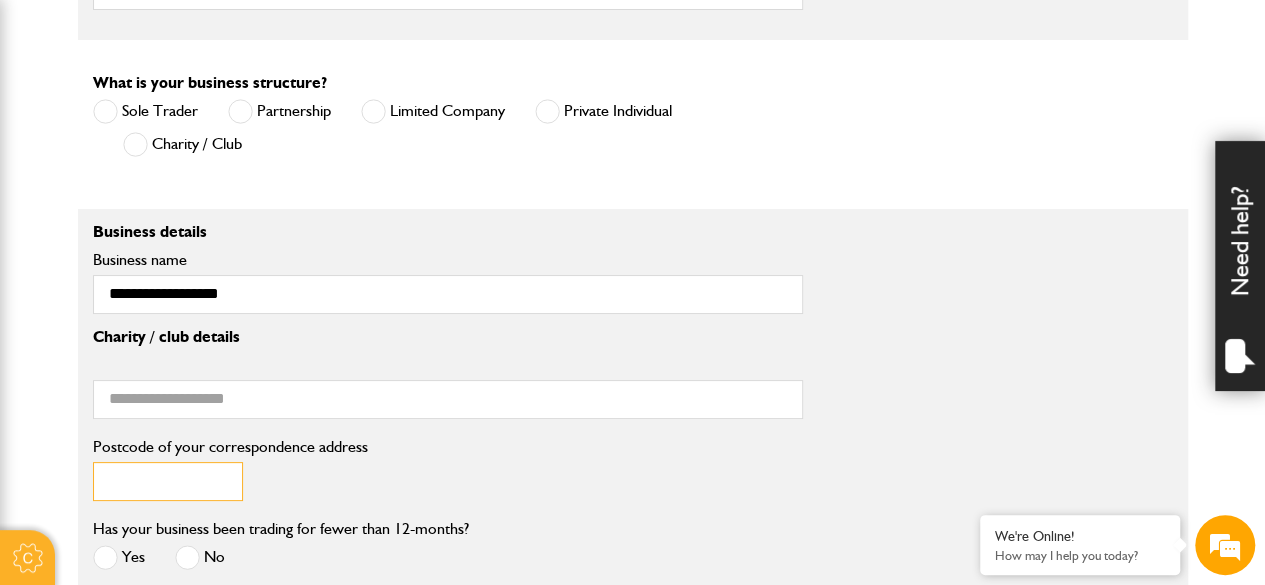 click on "Postcode of your correspondence address" at bounding box center [168, 481] 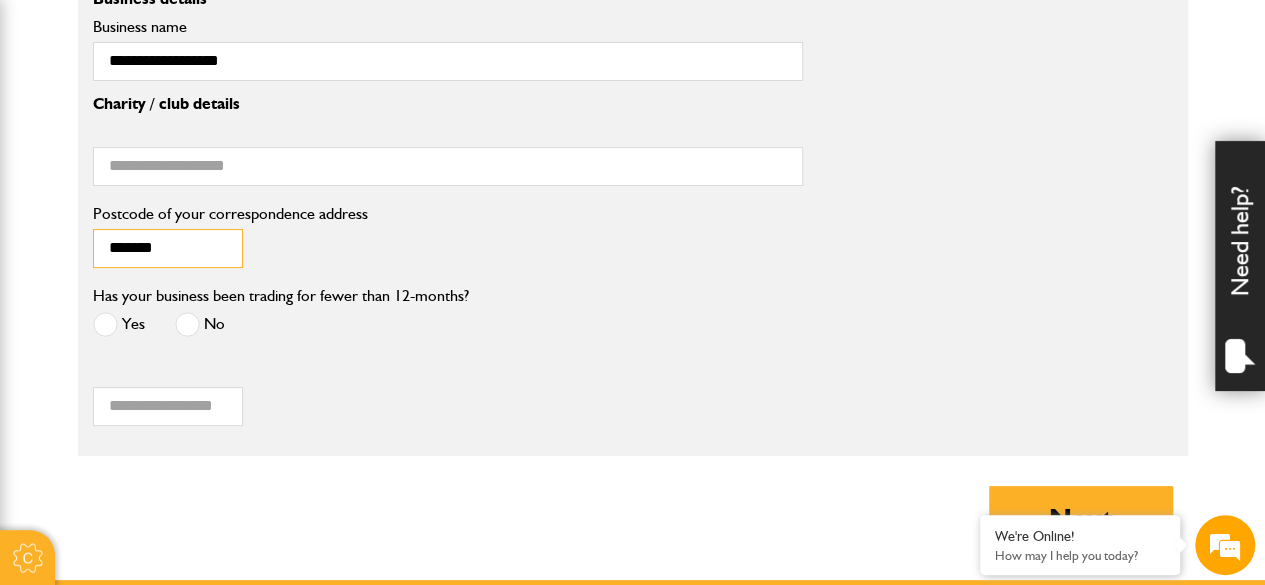 scroll, scrollTop: 1787, scrollLeft: 0, axis: vertical 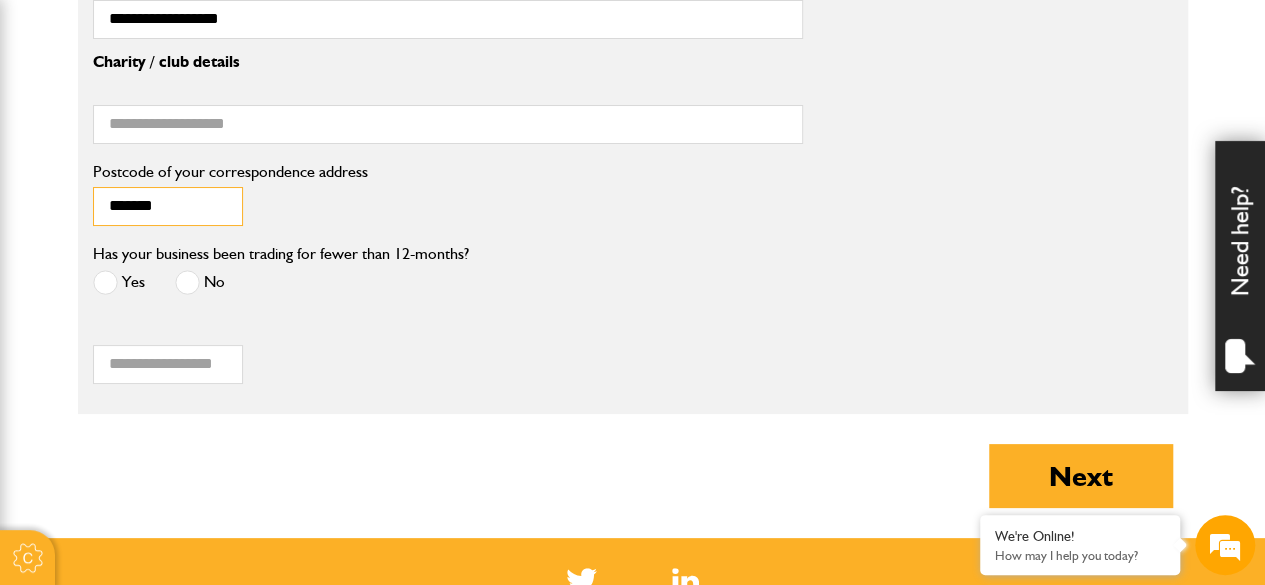 type on "*******" 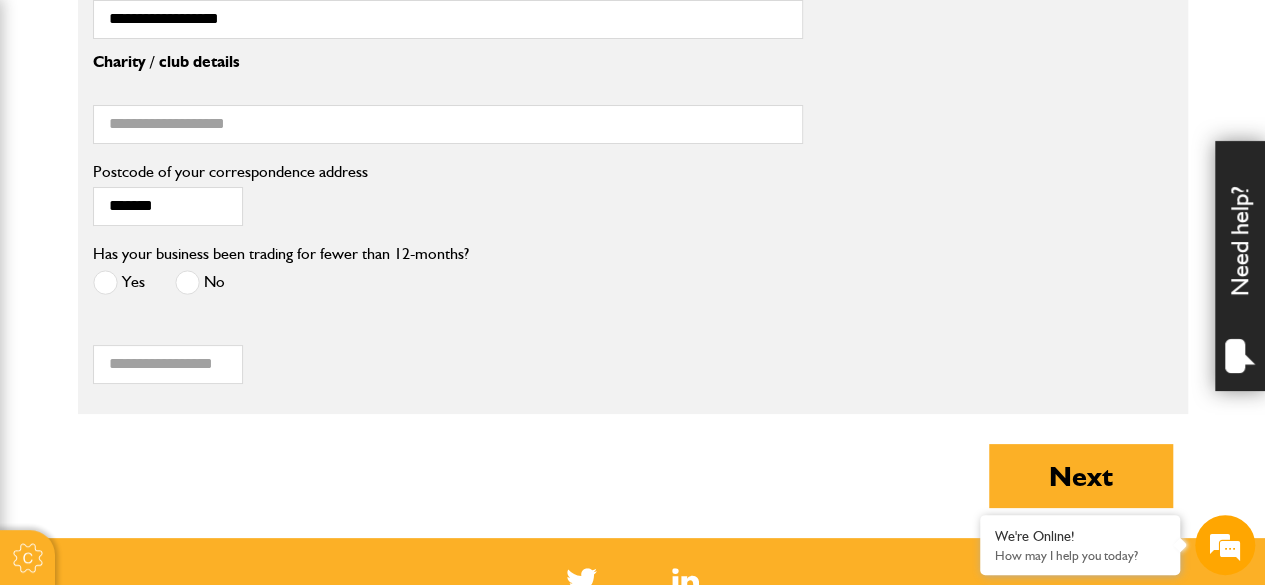 click at bounding box center [187, 282] 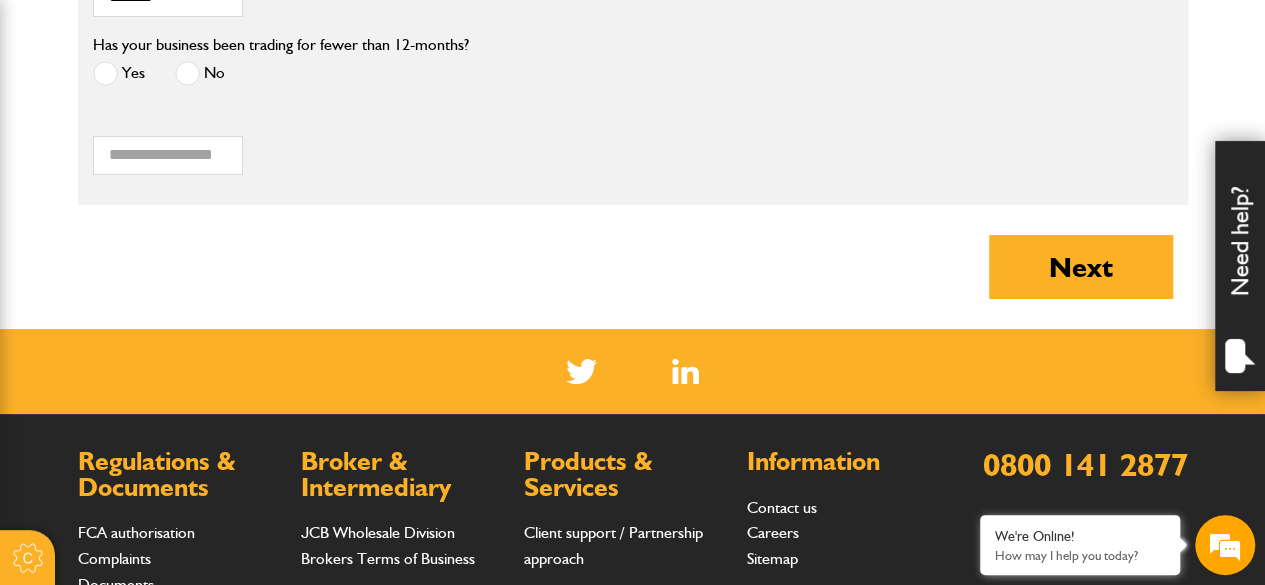 scroll, scrollTop: 1859, scrollLeft: 0, axis: vertical 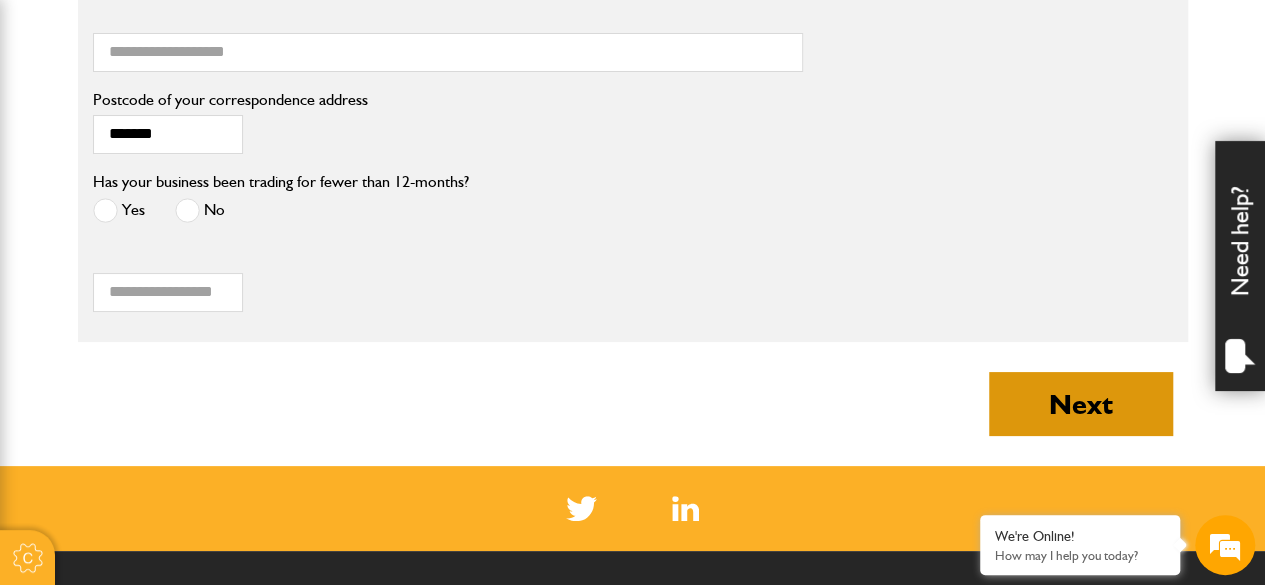 click on "Next" at bounding box center (1081, 404) 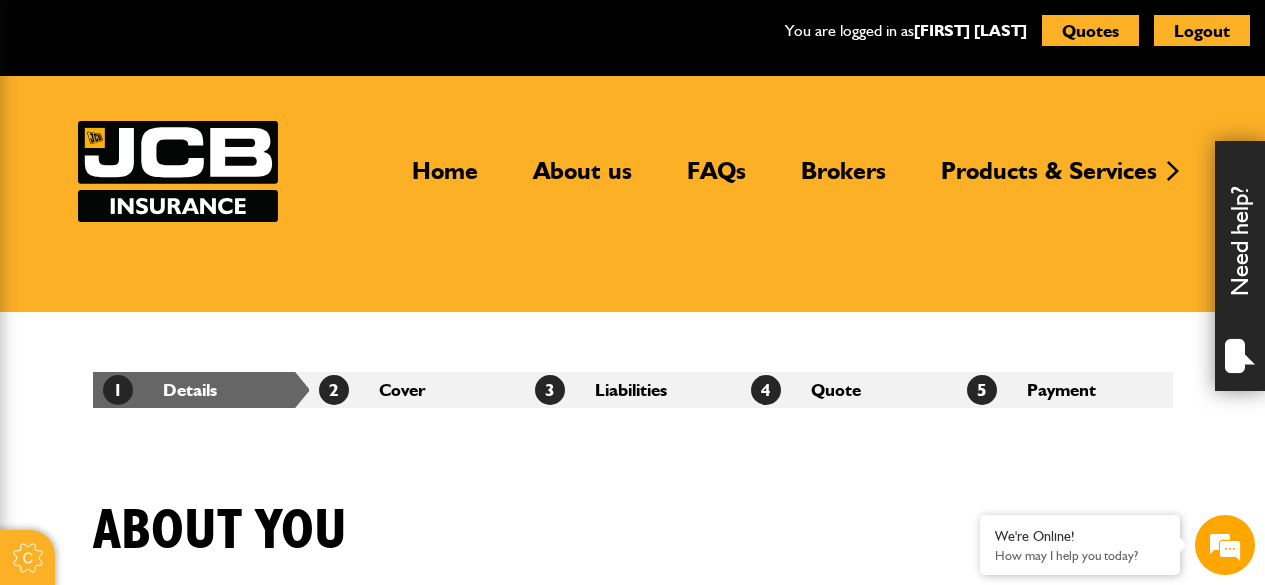 scroll, scrollTop: 0, scrollLeft: 0, axis: both 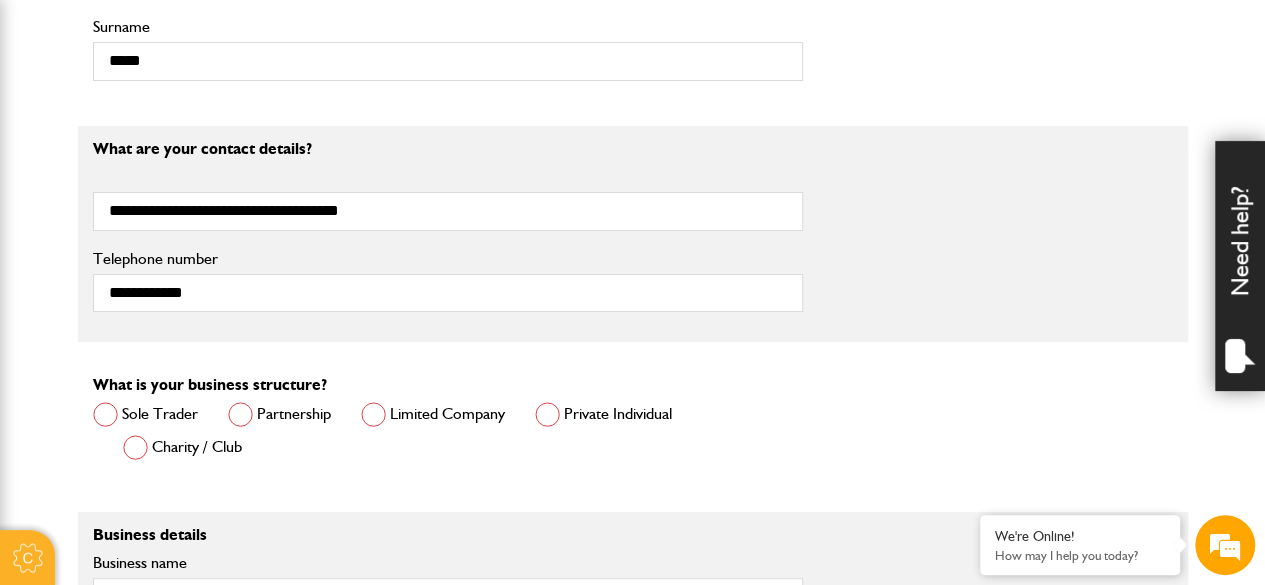 click on "Limited Company" at bounding box center [433, 414] 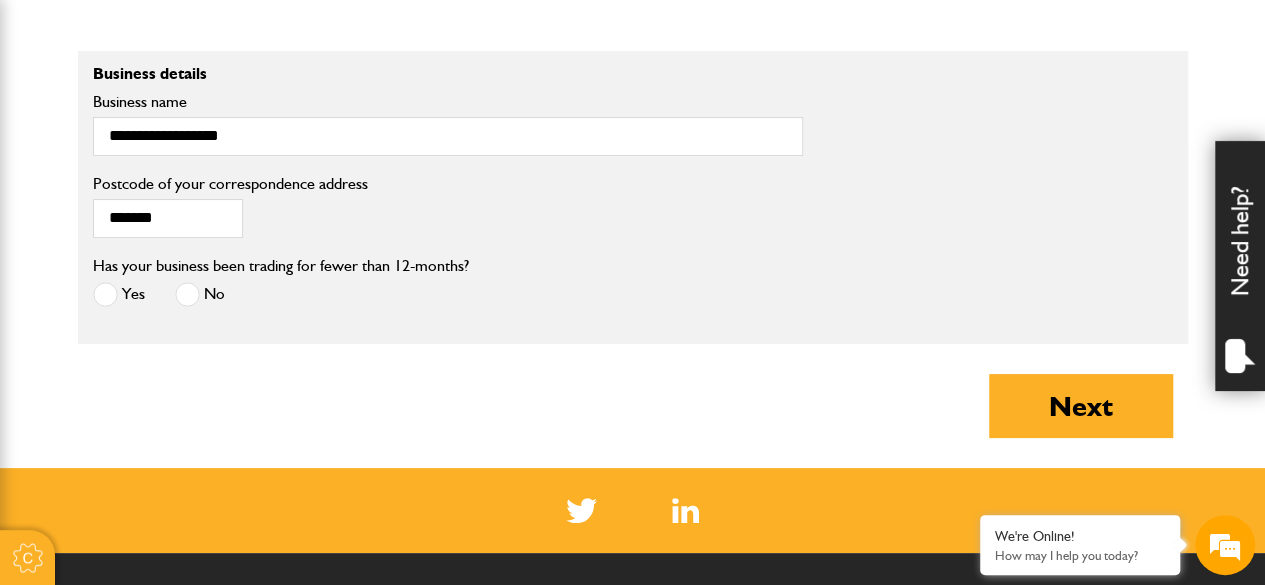 scroll, scrollTop: 1780, scrollLeft: 0, axis: vertical 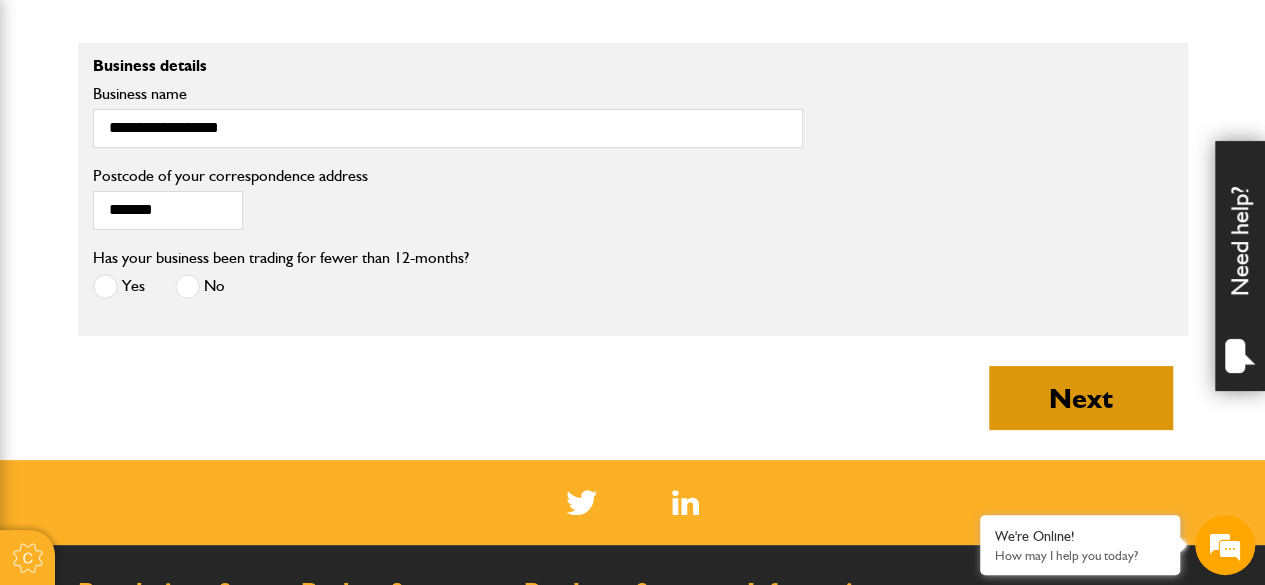 click on "Next" at bounding box center [1081, 398] 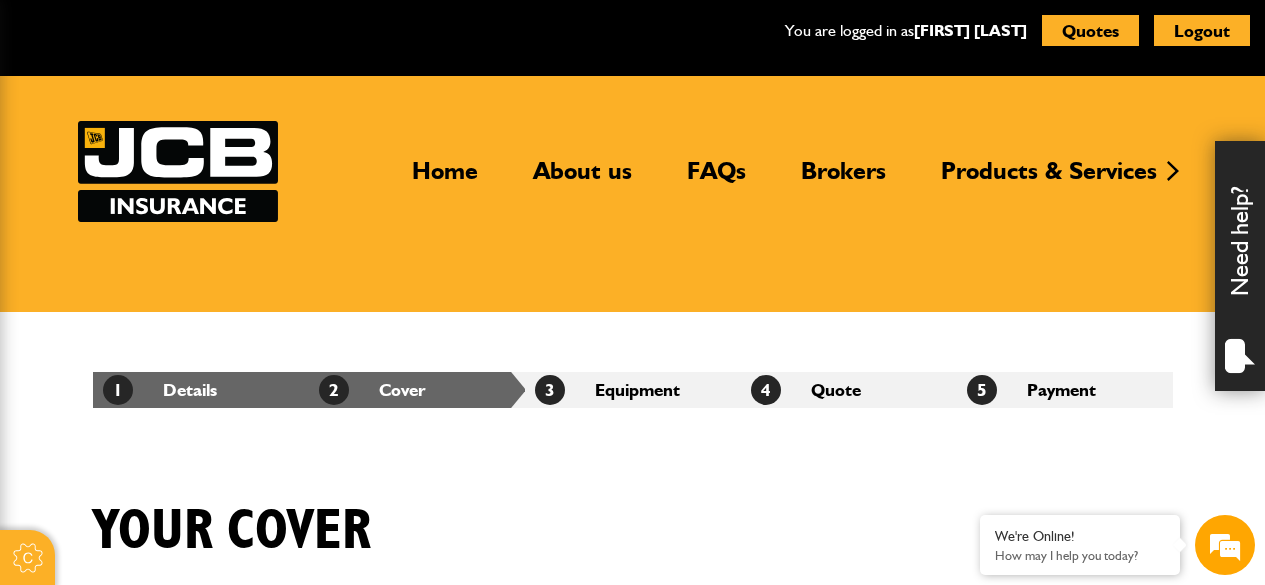 scroll, scrollTop: 0, scrollLeft: 0, axis: both 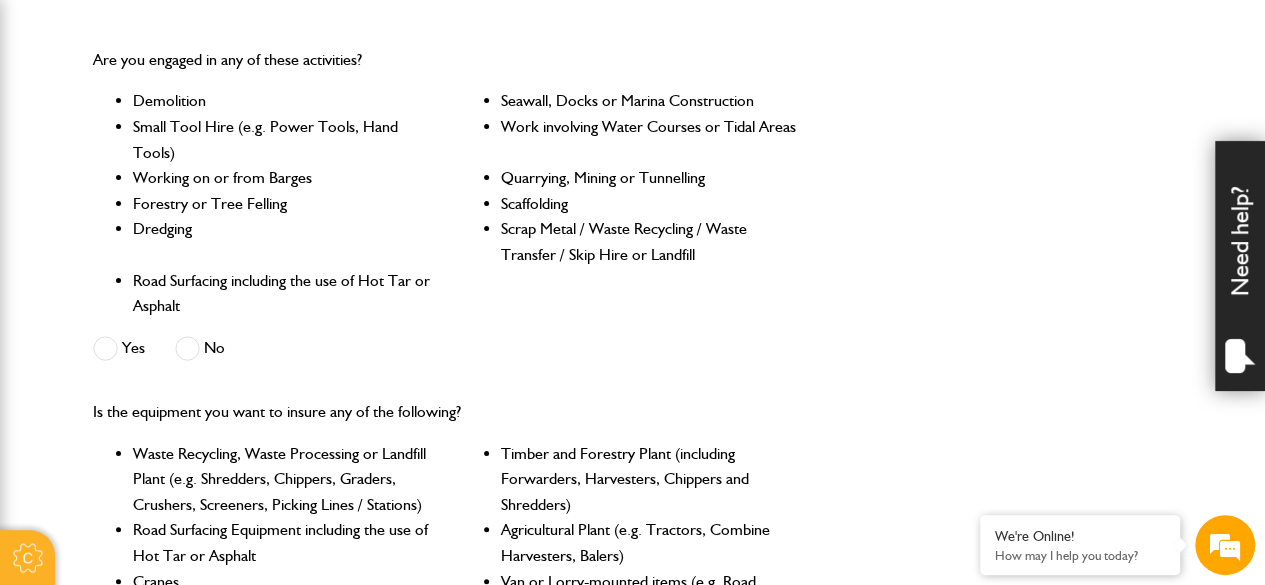 click at bounding box center (187, 348) 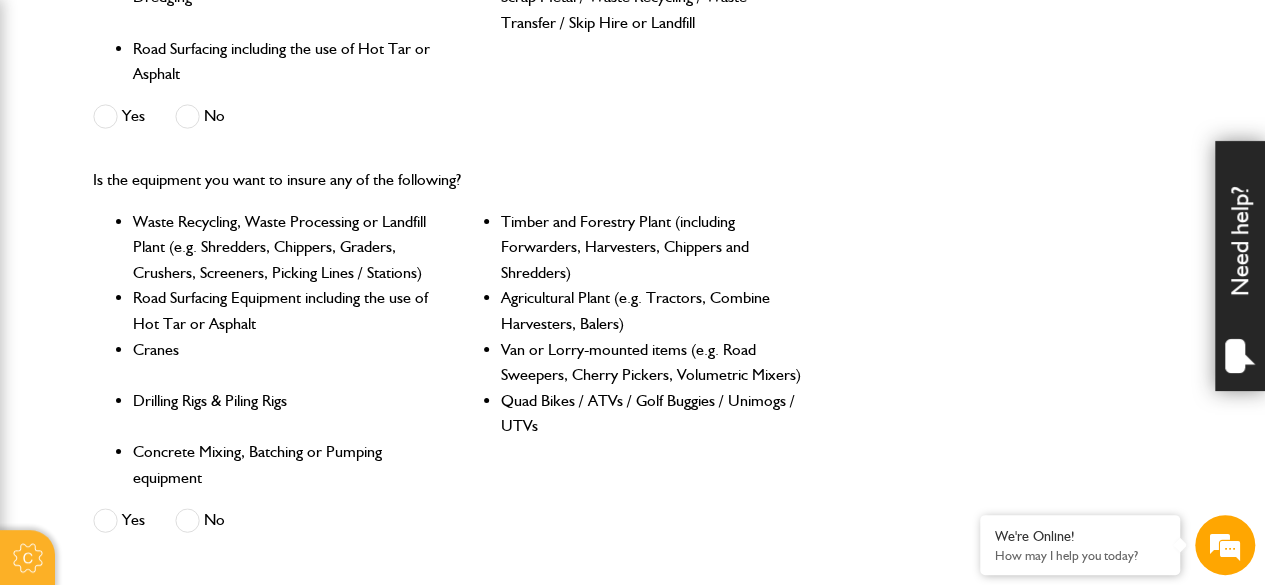 scroll, scrollTop: 818, scrollLeft: 0, axis: vertical 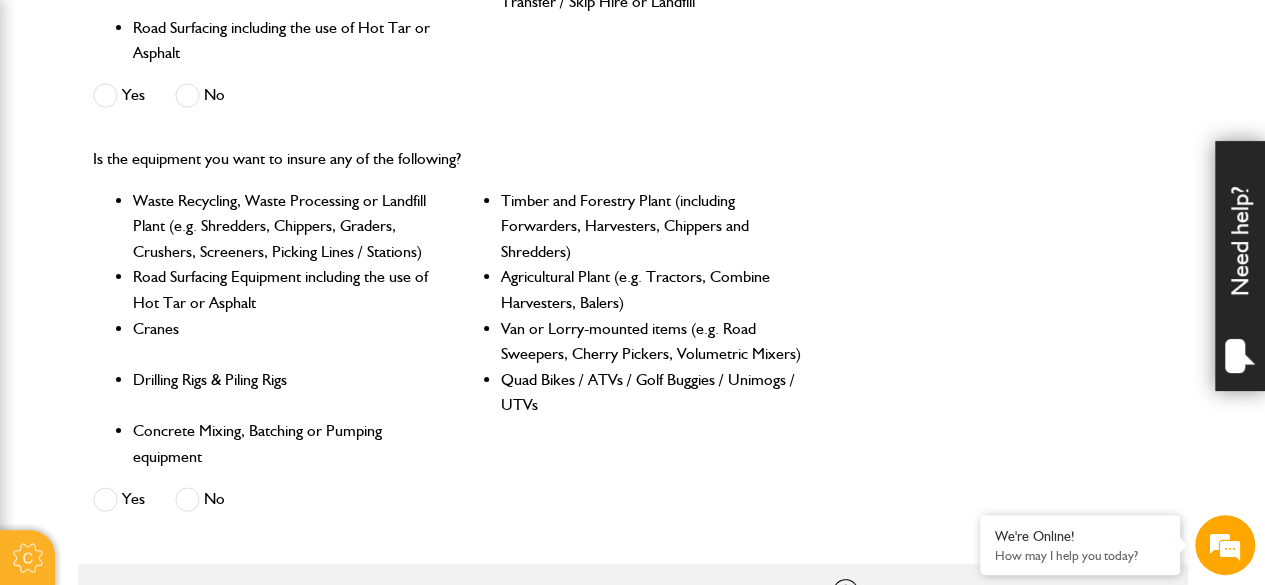 click at bounding box center (187, 499) 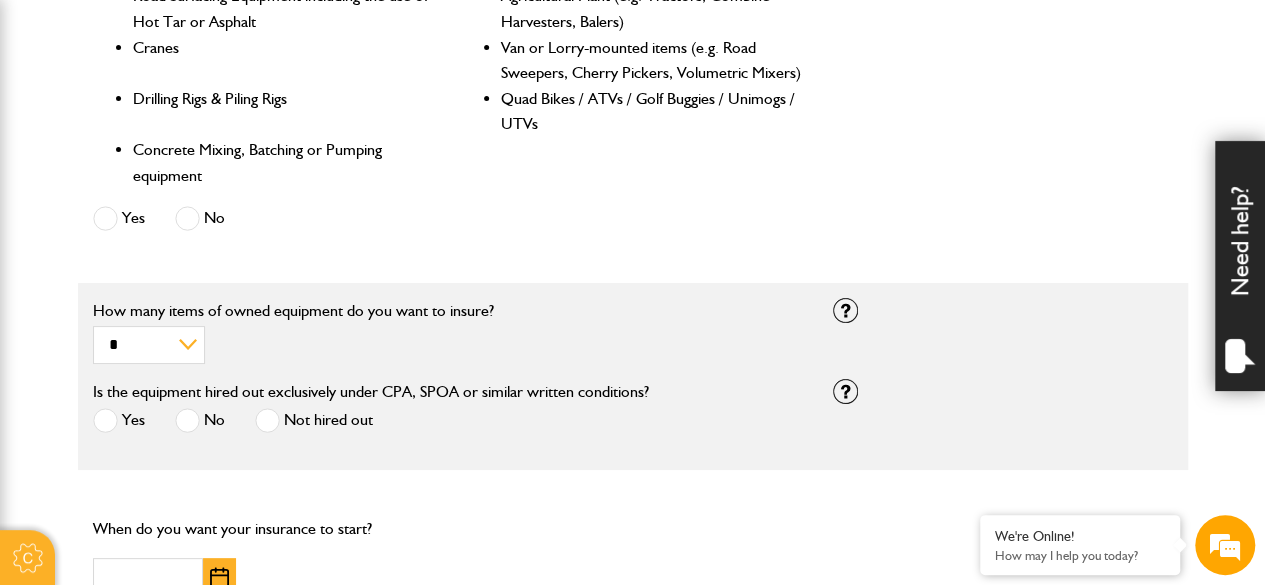 scroll, scrollTop: 1108, scrollLeft: 0, axis: vertical 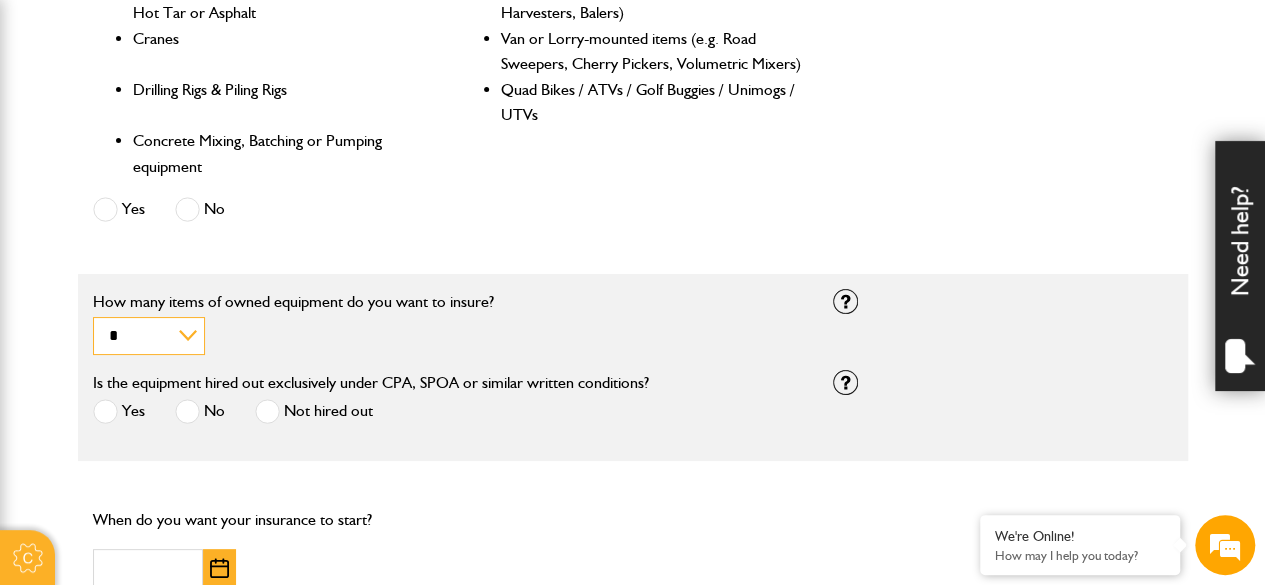 click on "*
*
*
*
*********" at bounding box center [149, 336] 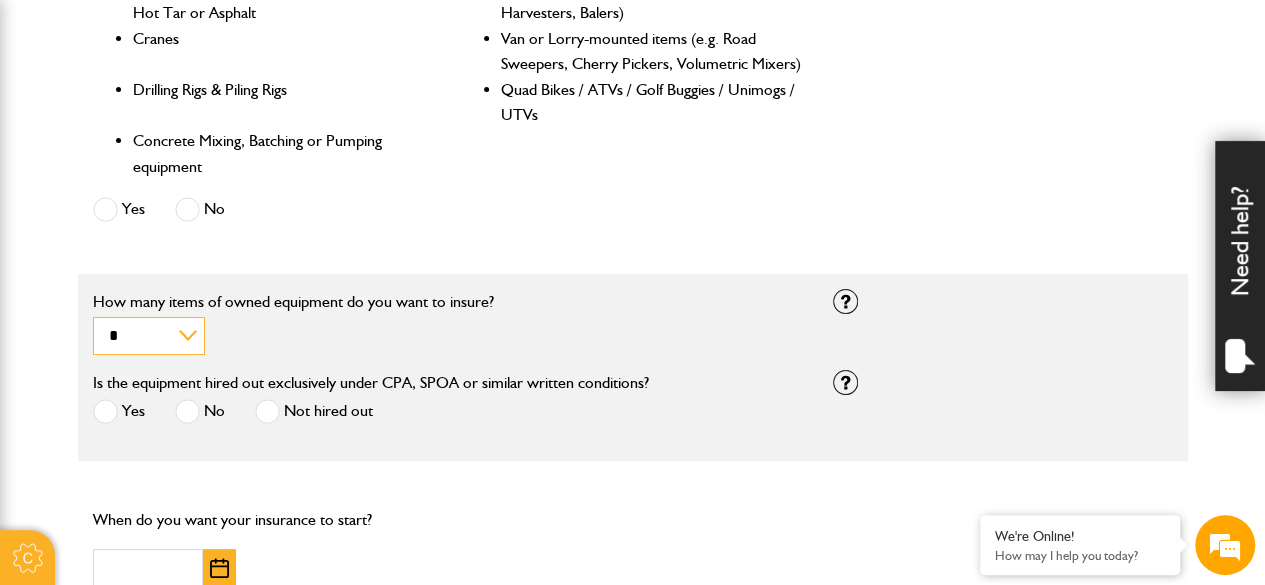 select on "**" 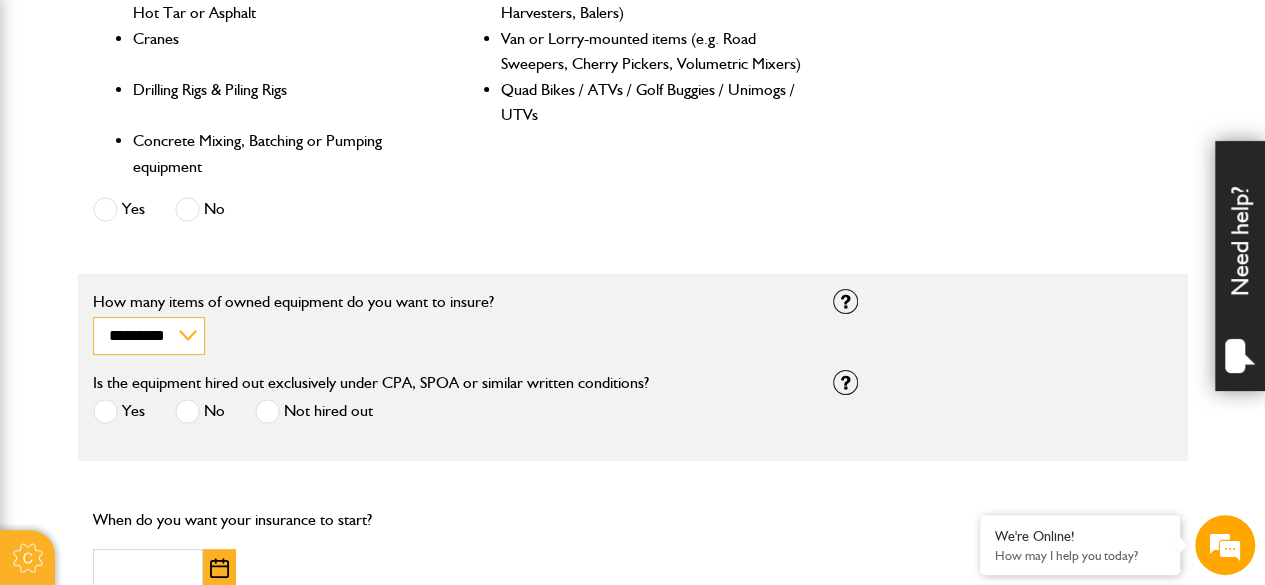 click on "*
*
*
*
*********" at bounding box center (149, 336) 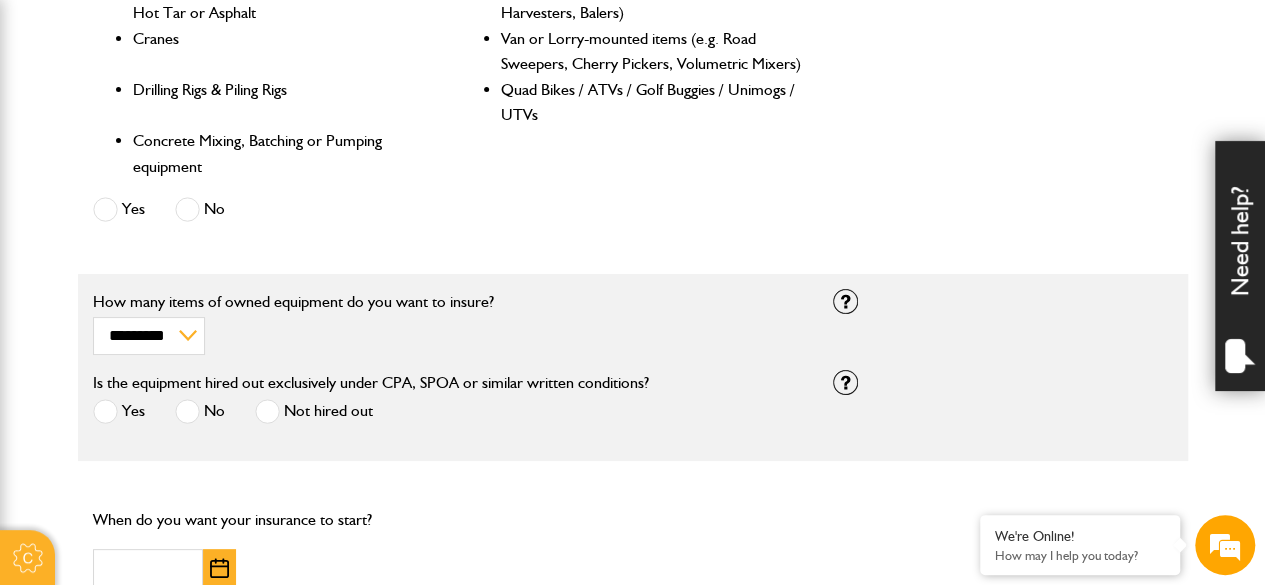 click at bounding box center (105, 411) 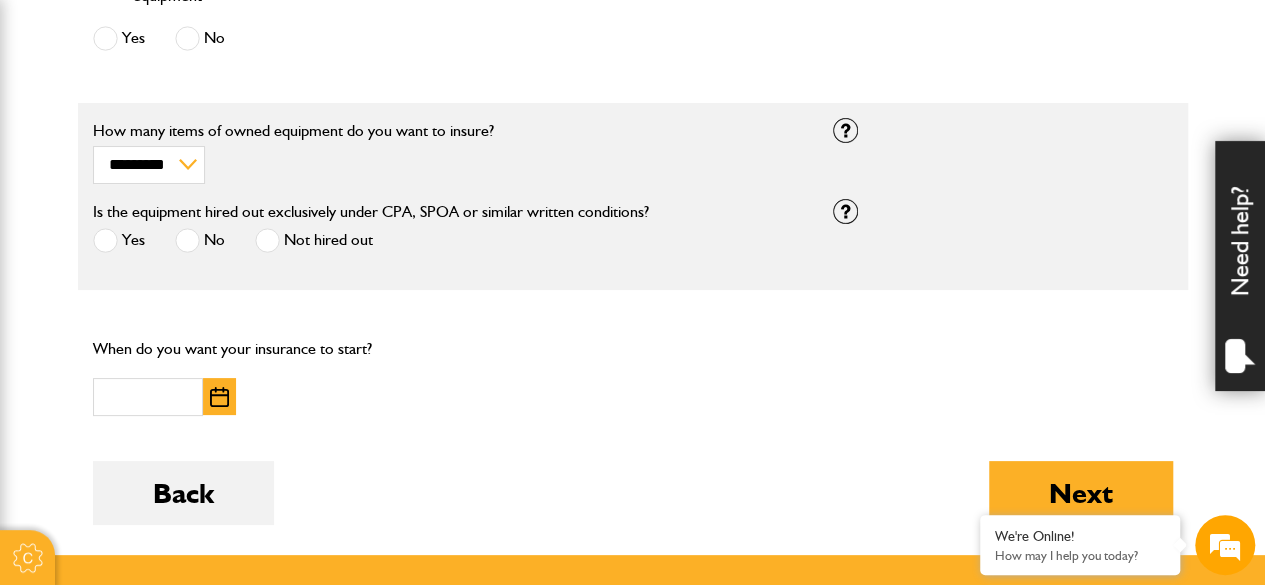 scroll, scrollTop: 1349, scrollLeft: 0, axis: vertical 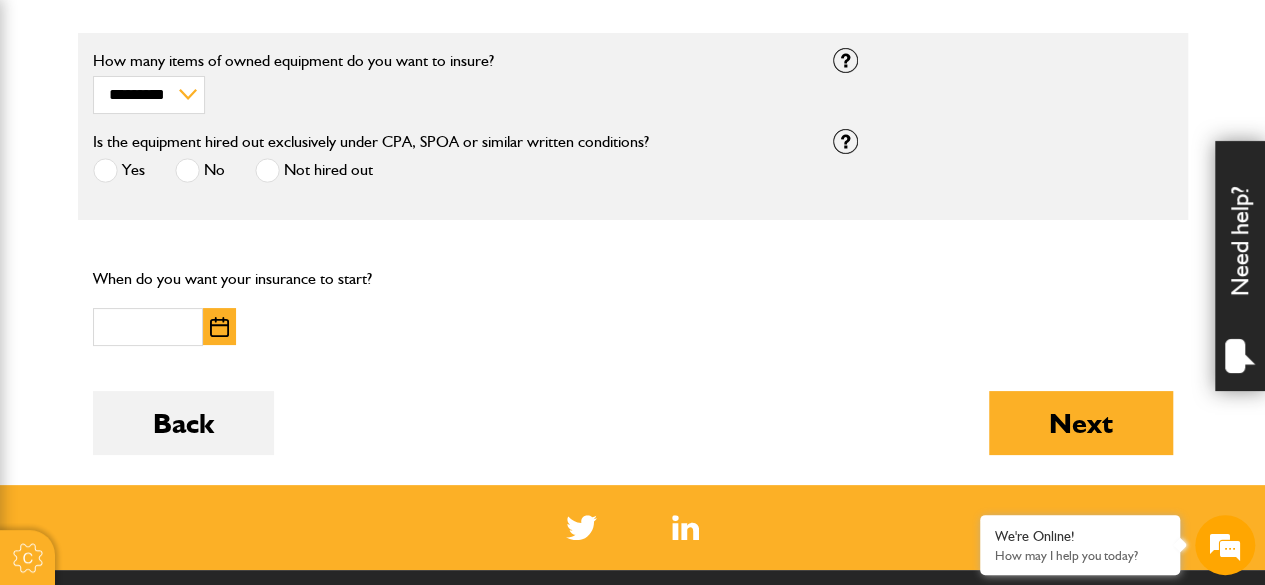 click on "When do you want your insurance to start?" at bounding box center (263, 305) 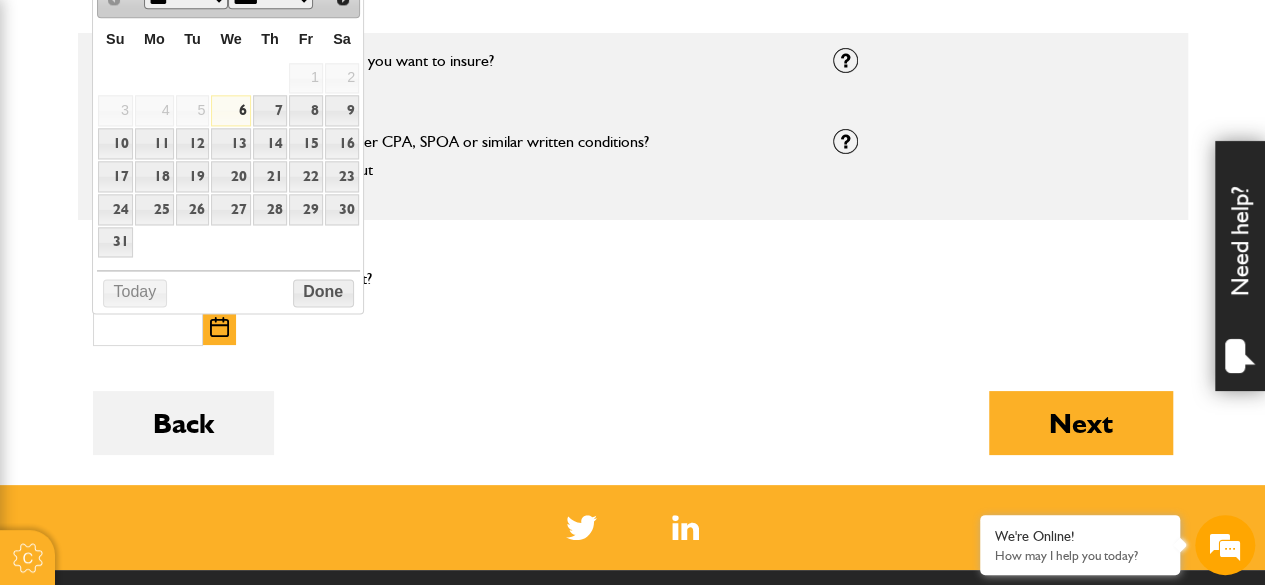 click on "6" at bounding box center [230, 110] 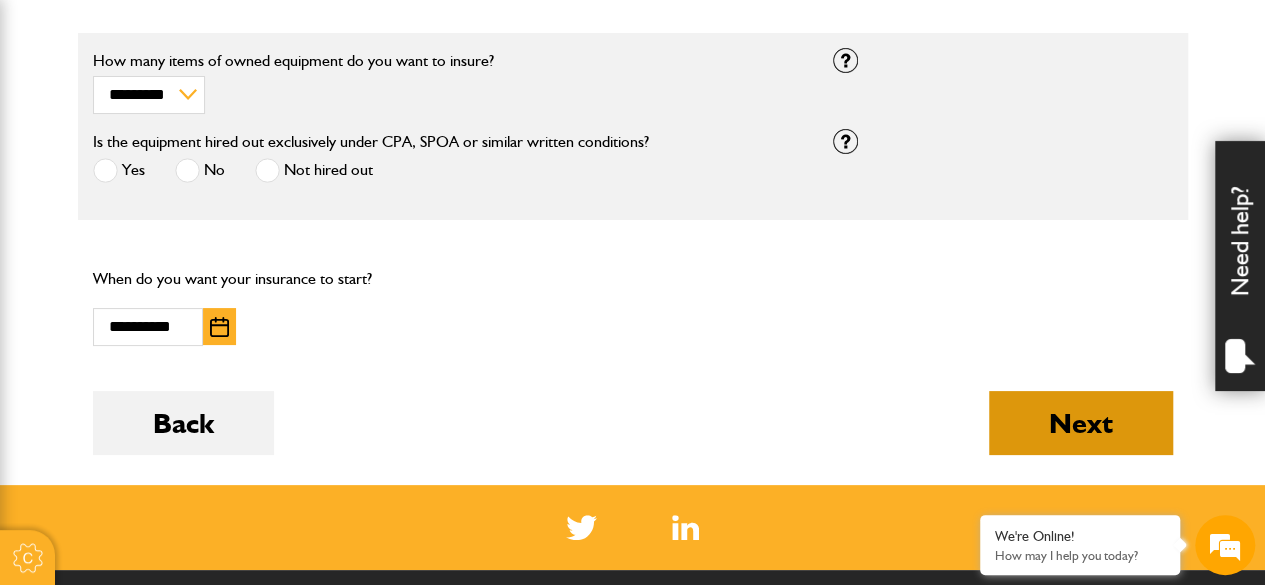 click on "Next" at bounding box center [1081, 423] 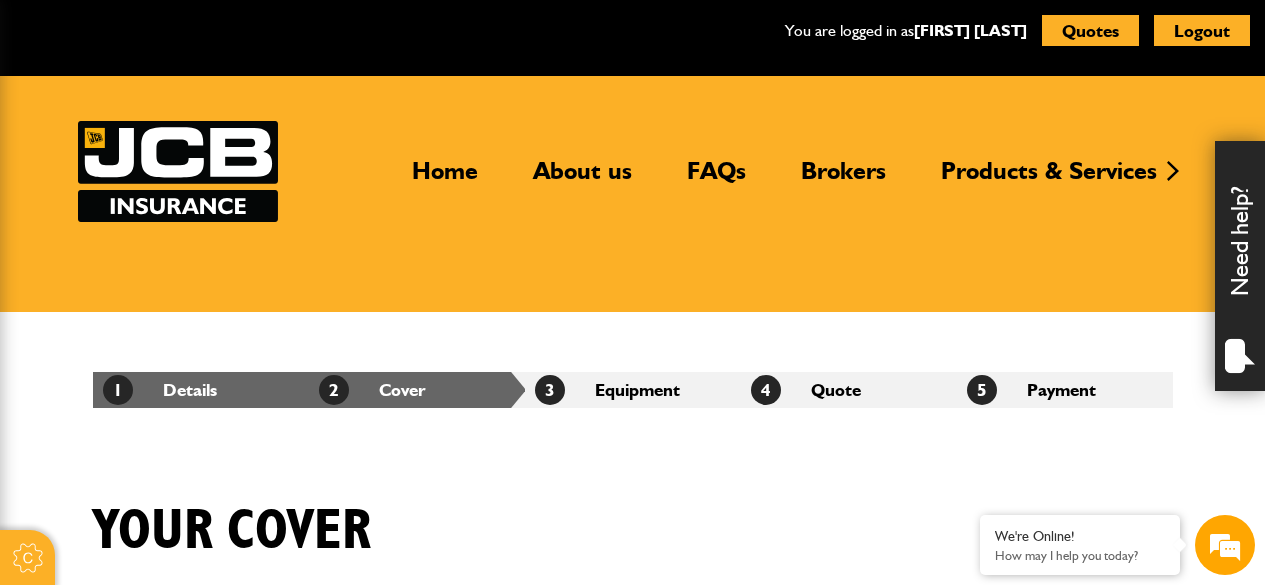 scroll, scrollTop: 0, scrollLeft: 0, axis: both 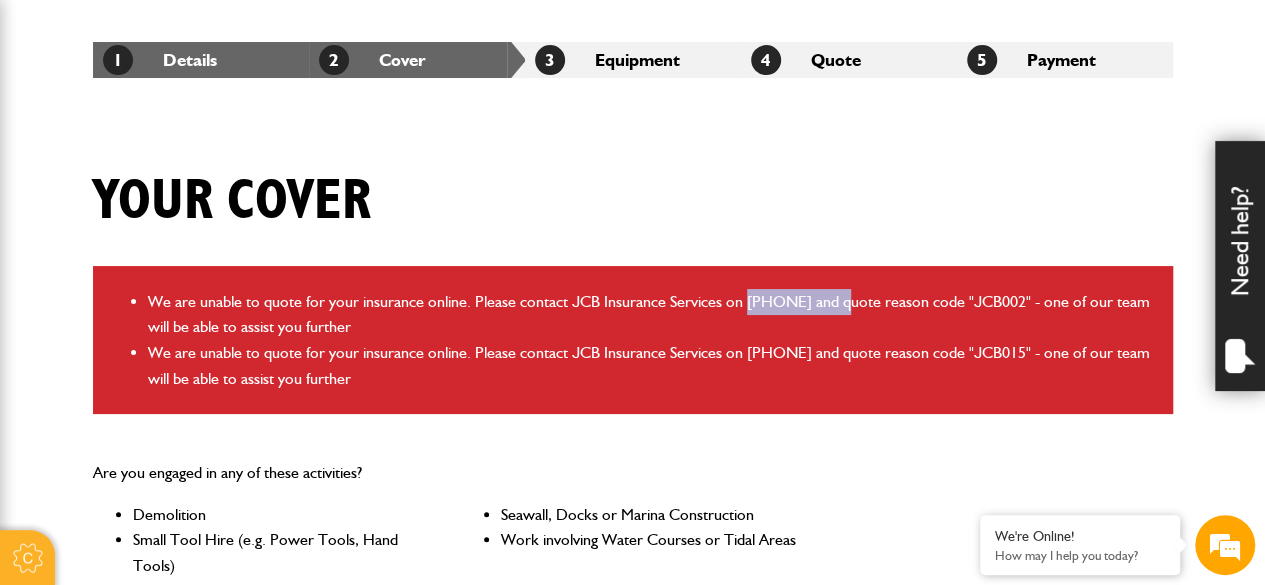 drag, startPoint x: 744, startPoint y: 298, endPoint x: 841, endPoint y: 299, distance: 97.00516 